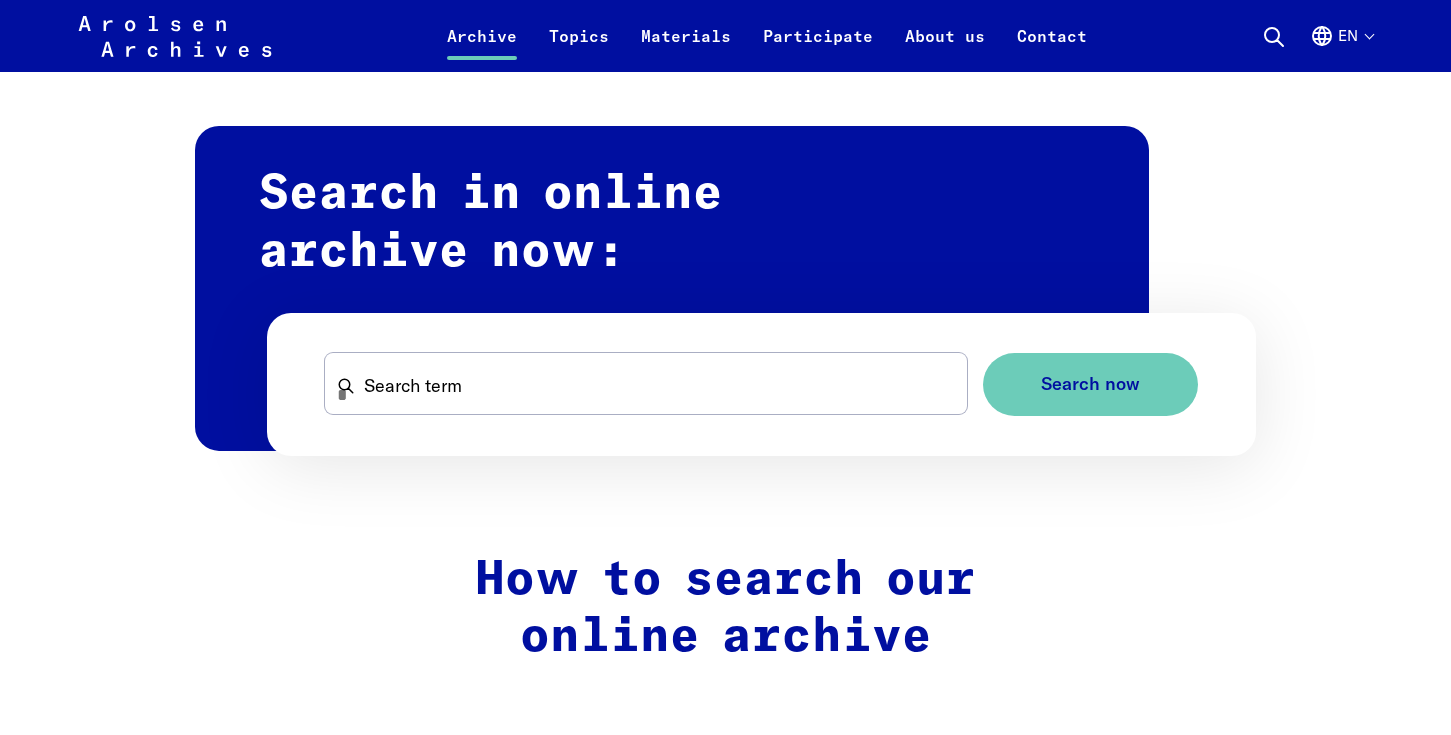 scroll, scrollTop: 1180, scrollLeft: 0, axis: vertical 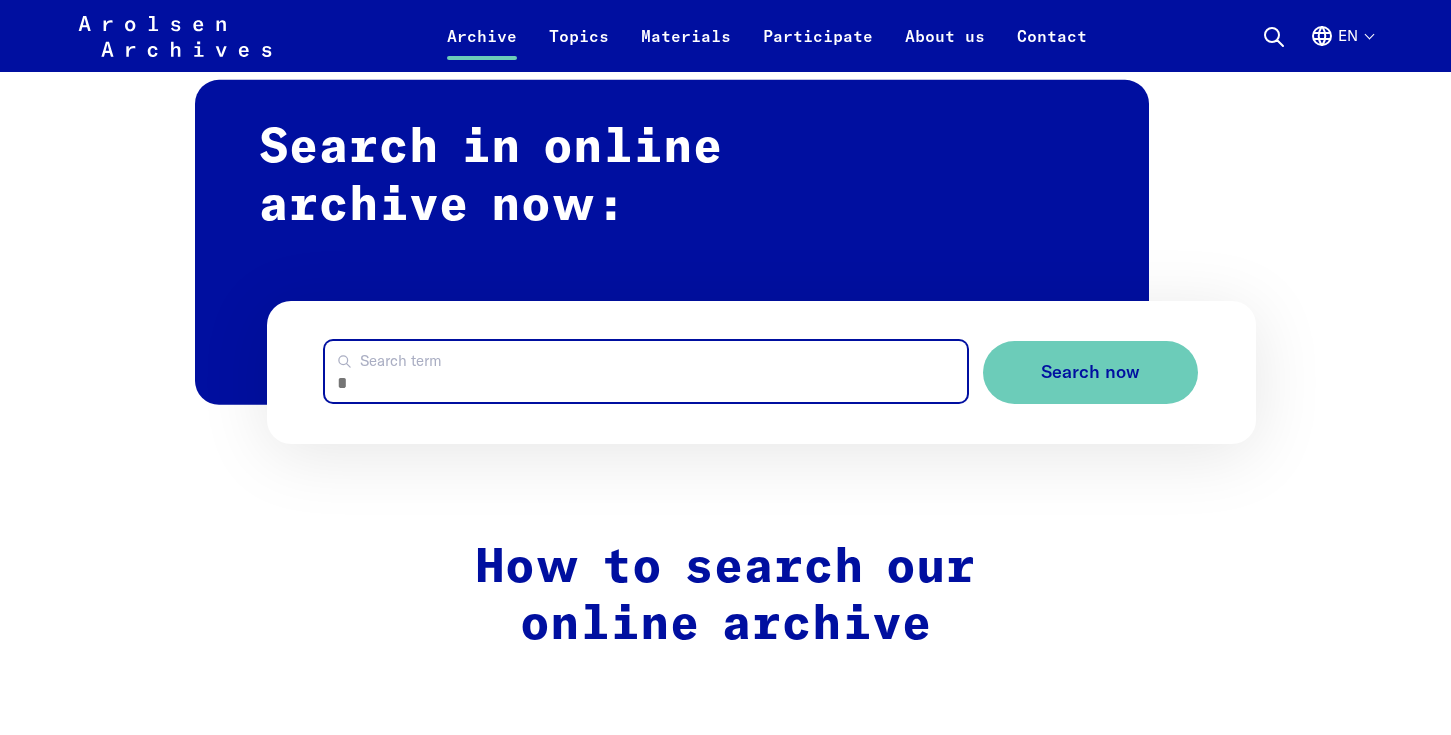 click on "Search term" at bounding box center [646, 371] 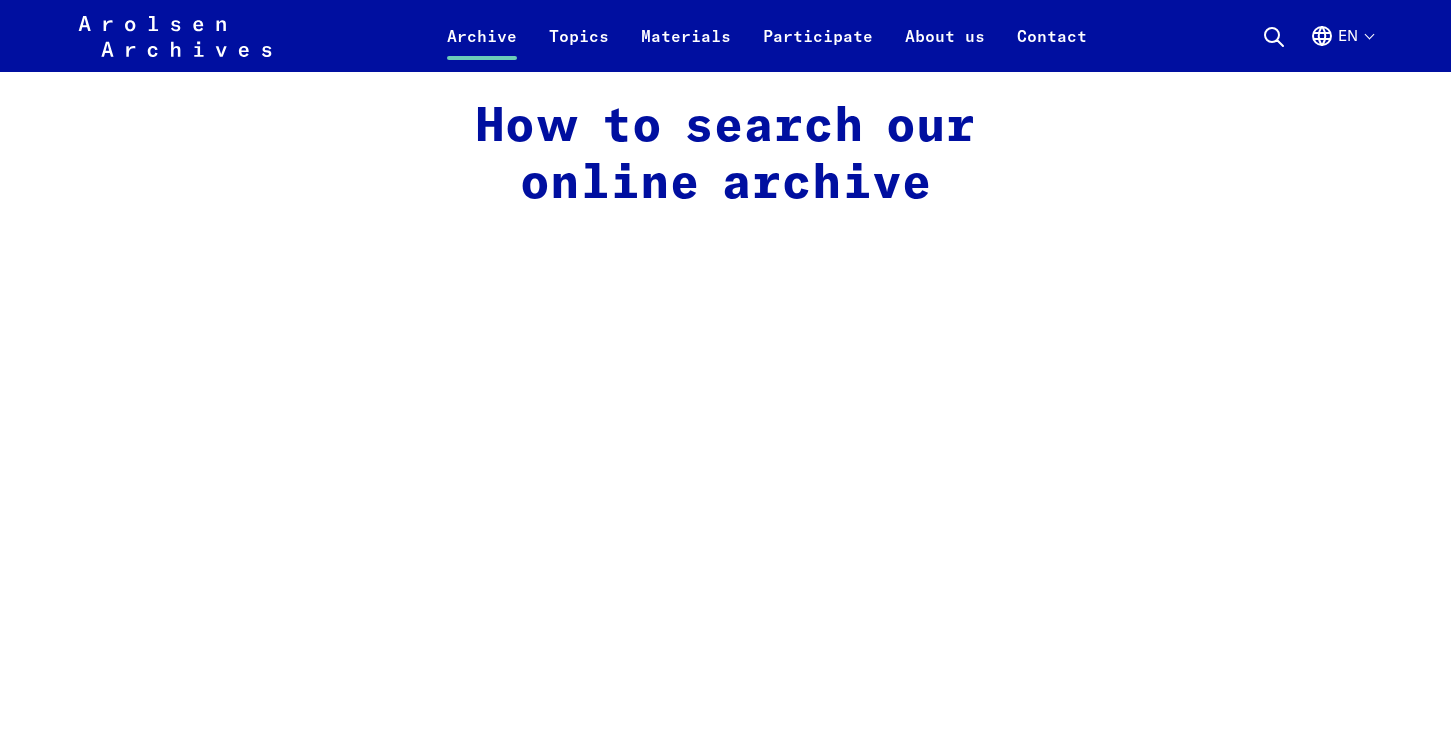 scroll, scrollTop: 1457, scrollLeft: 0, axis: vertical 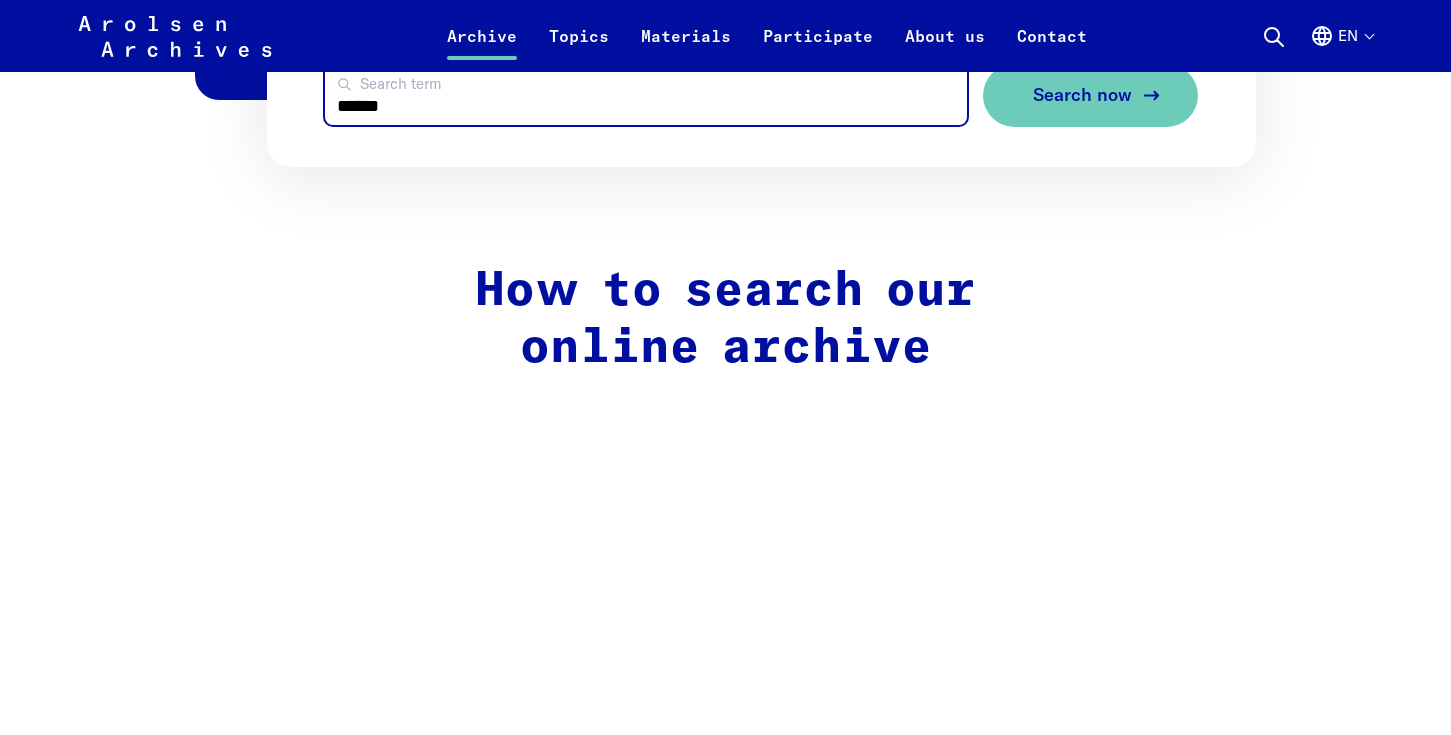 type on "******" 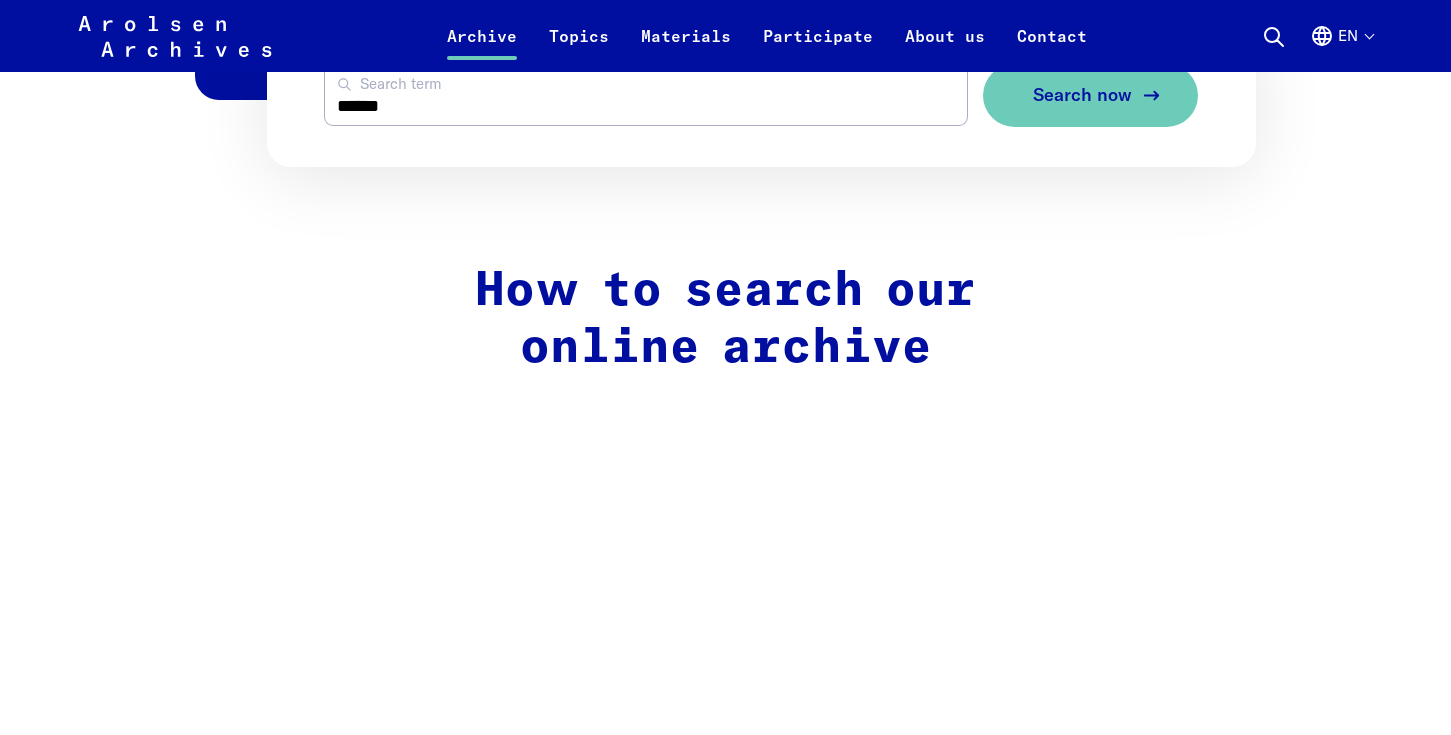 click on "Search now" at bounding box center [1082, 95] 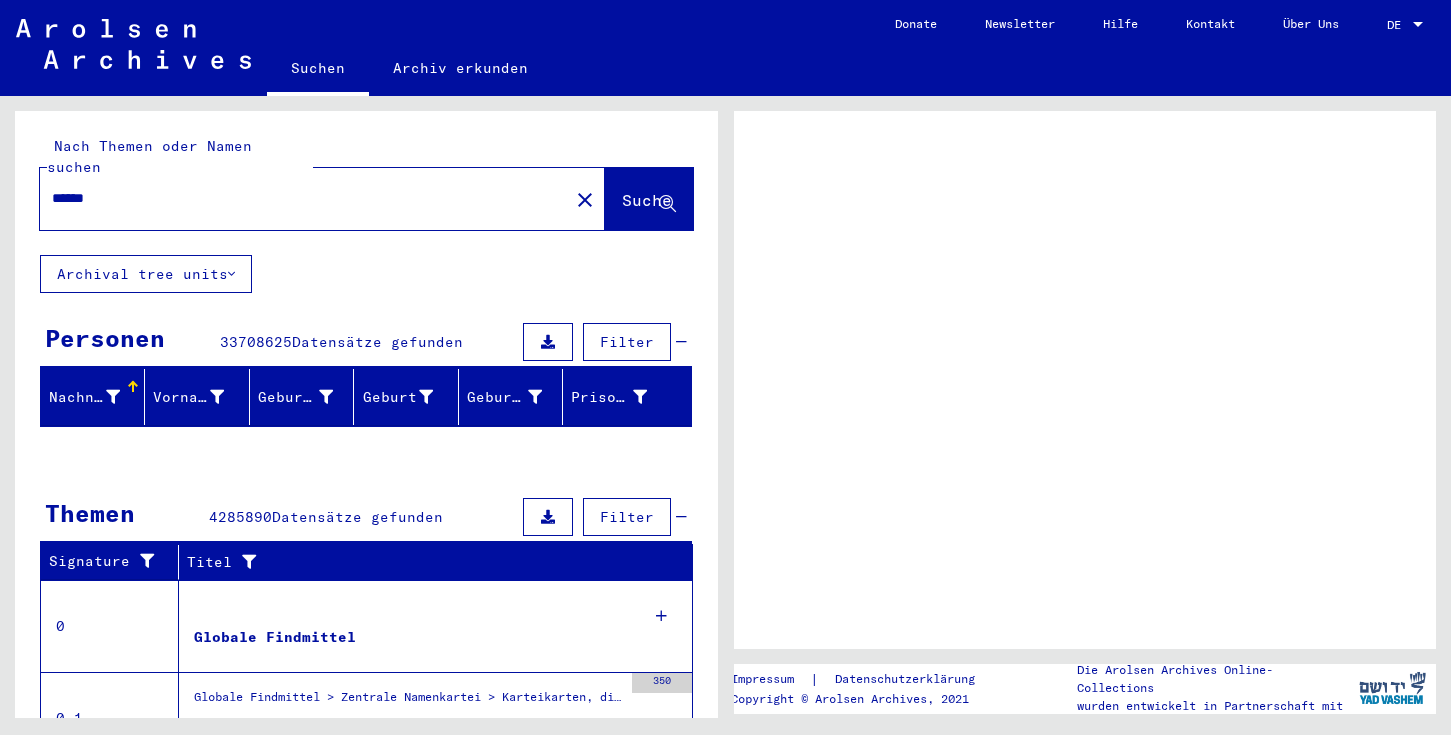 scroll, scrollTop: 0, scrollLeft: 0, axis: both 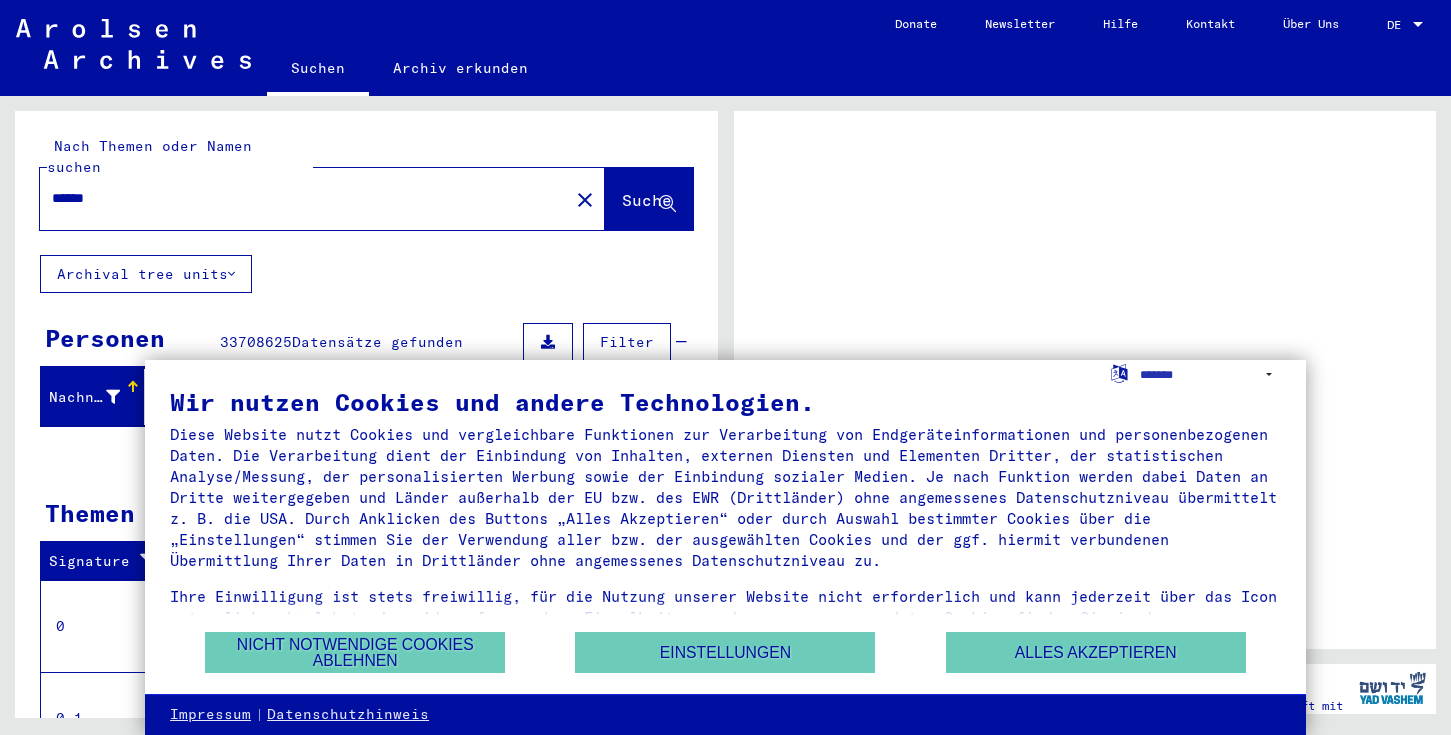 click at bounding box center (1418, 24) 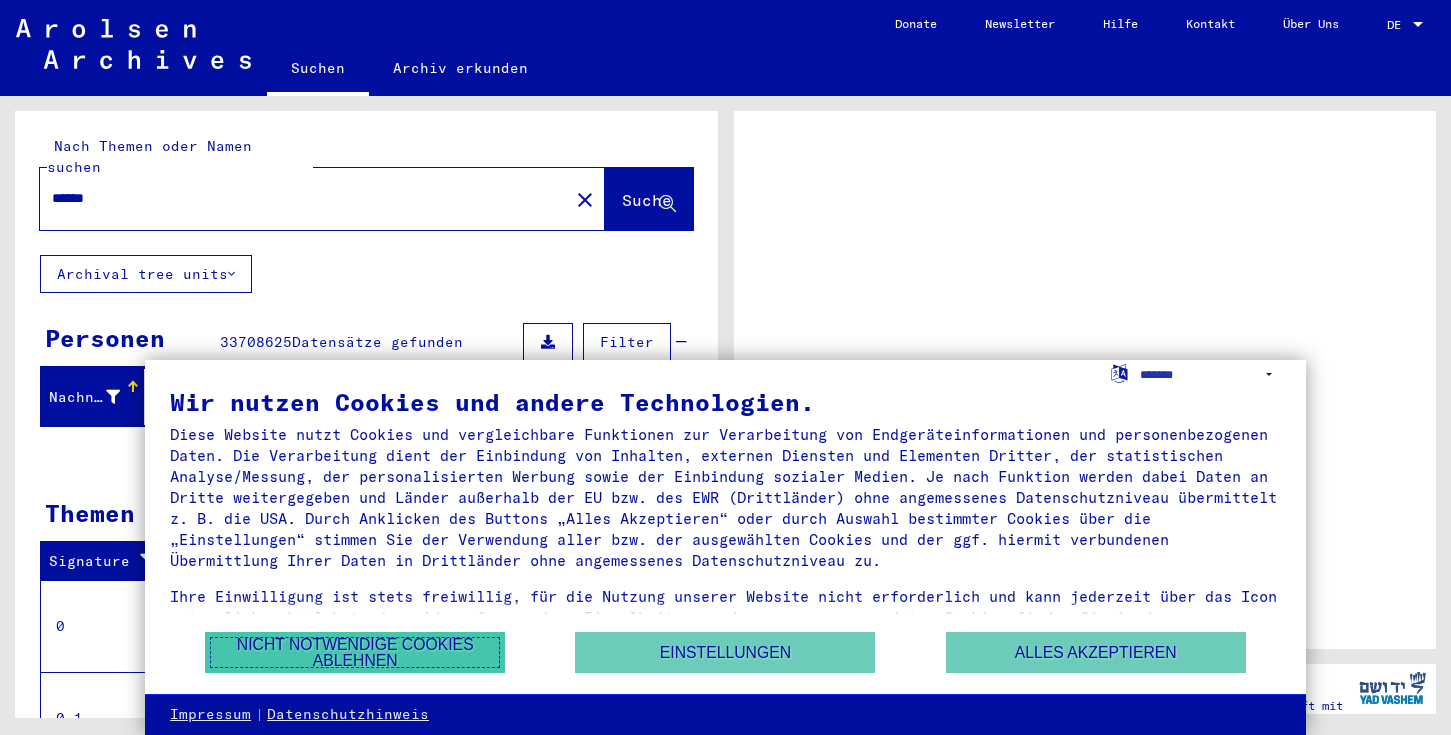 click on "Nicht notwendige Cookies ablehnen" at bounding box center (355, 652) 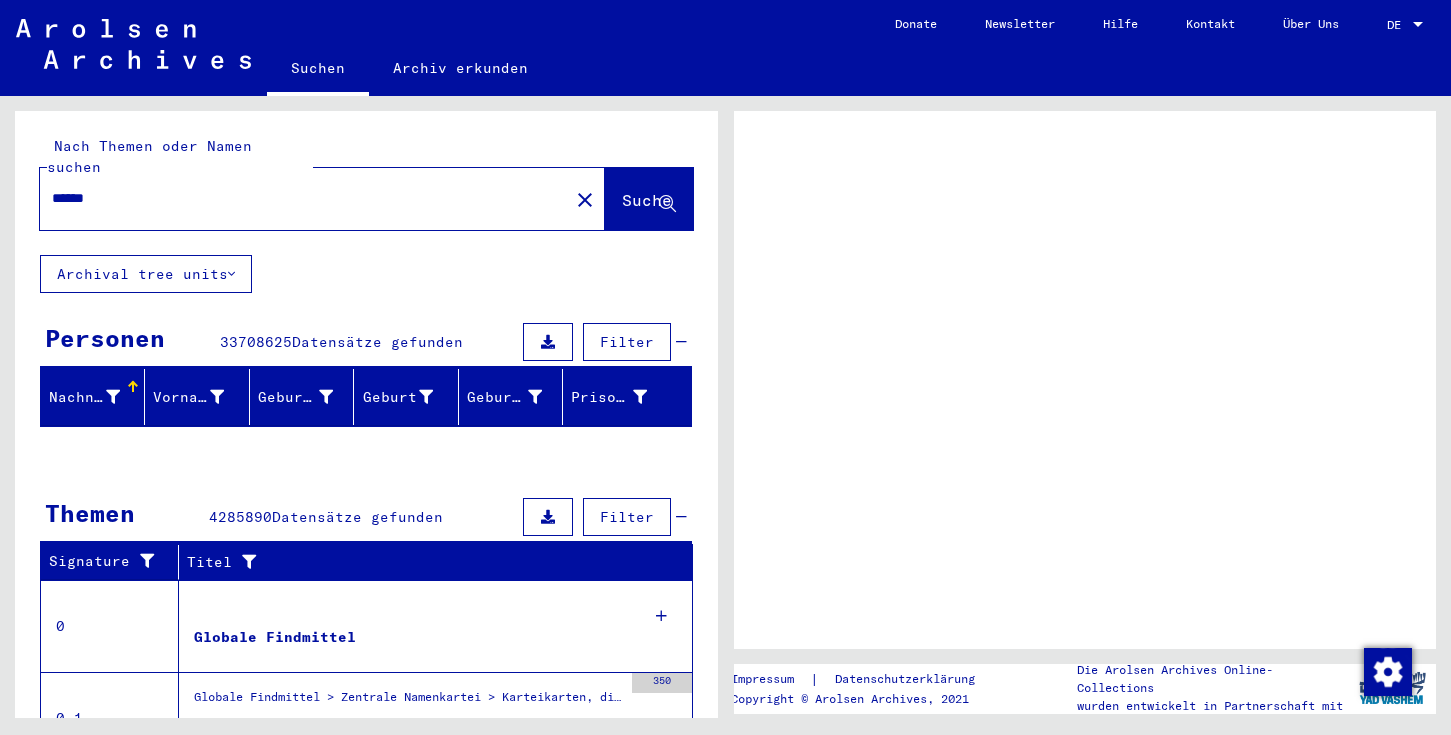 click on "DE" at bounding box center (1398, 25) 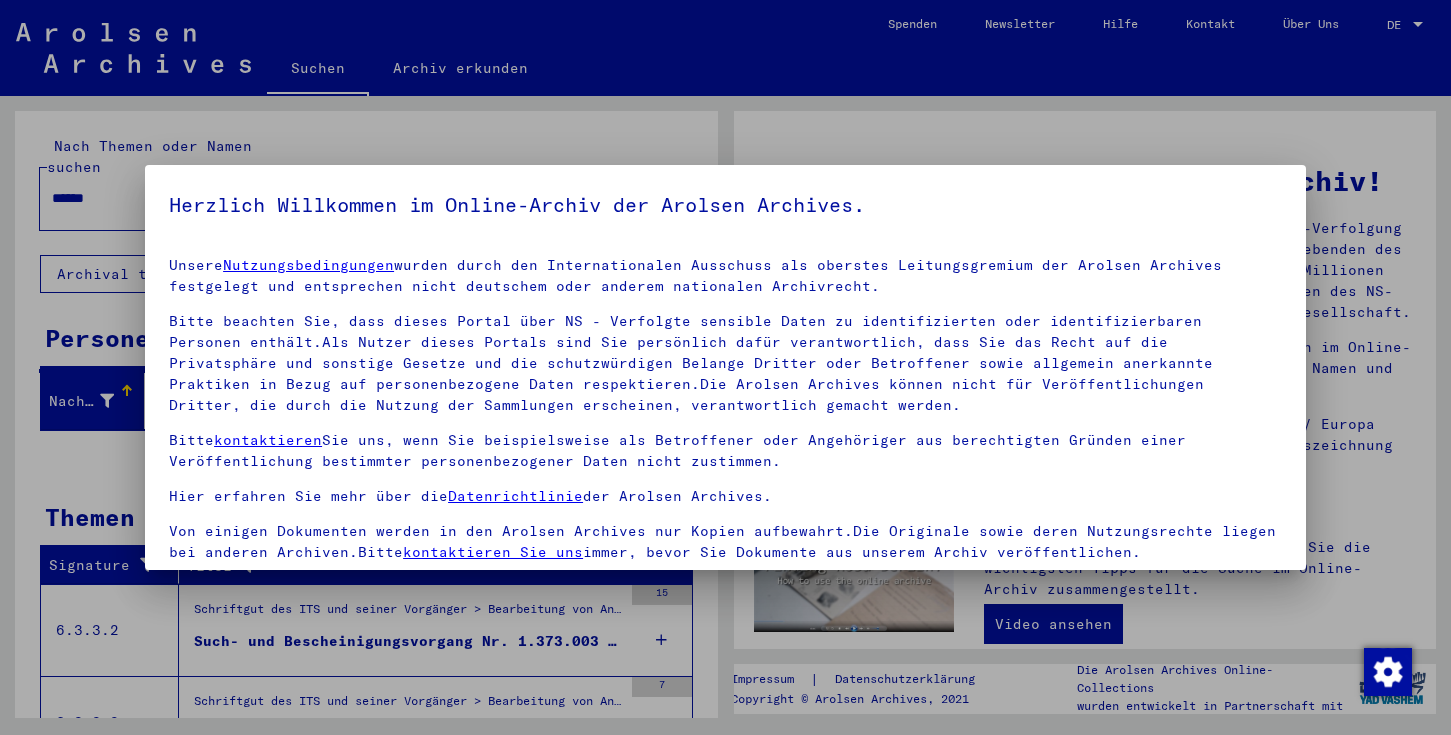 click at bounding box center (725, 367) 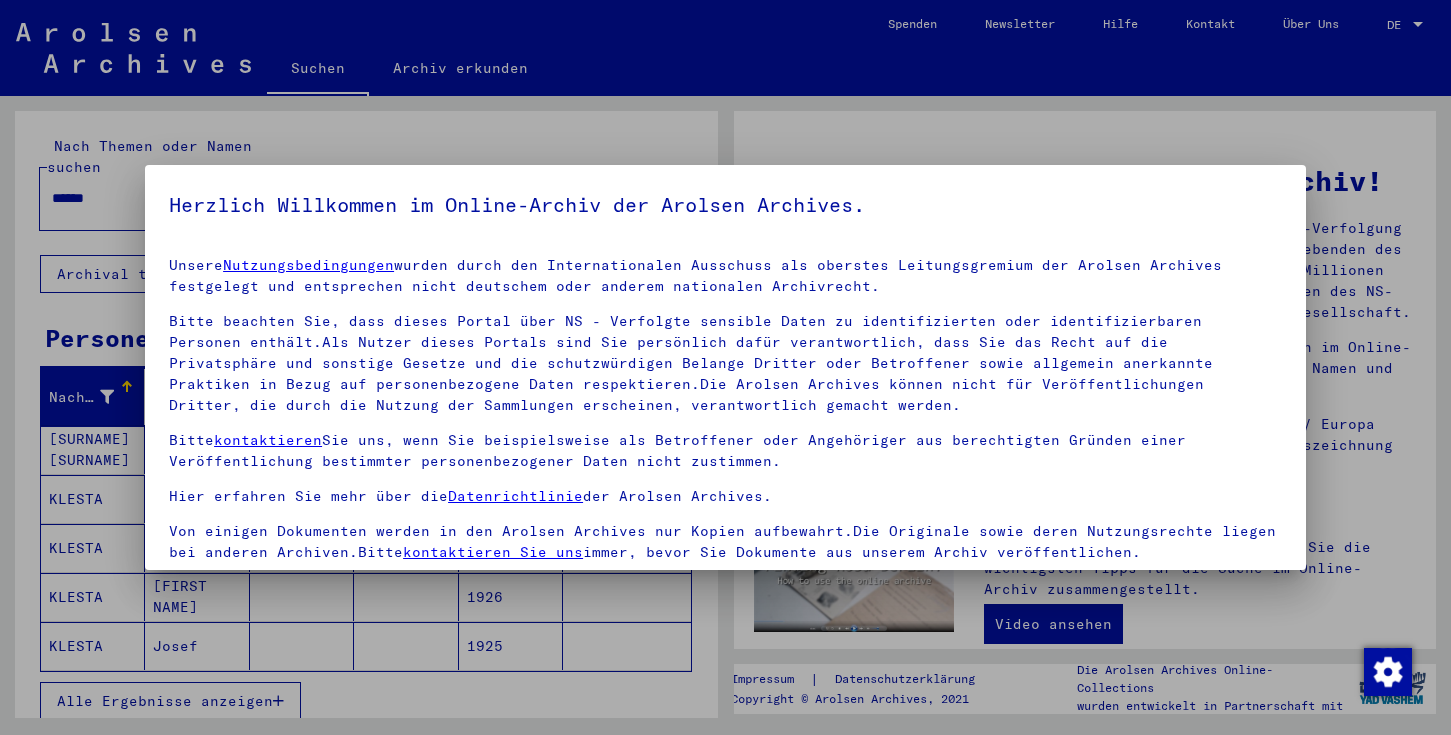 click at bounding box center [725, 367] 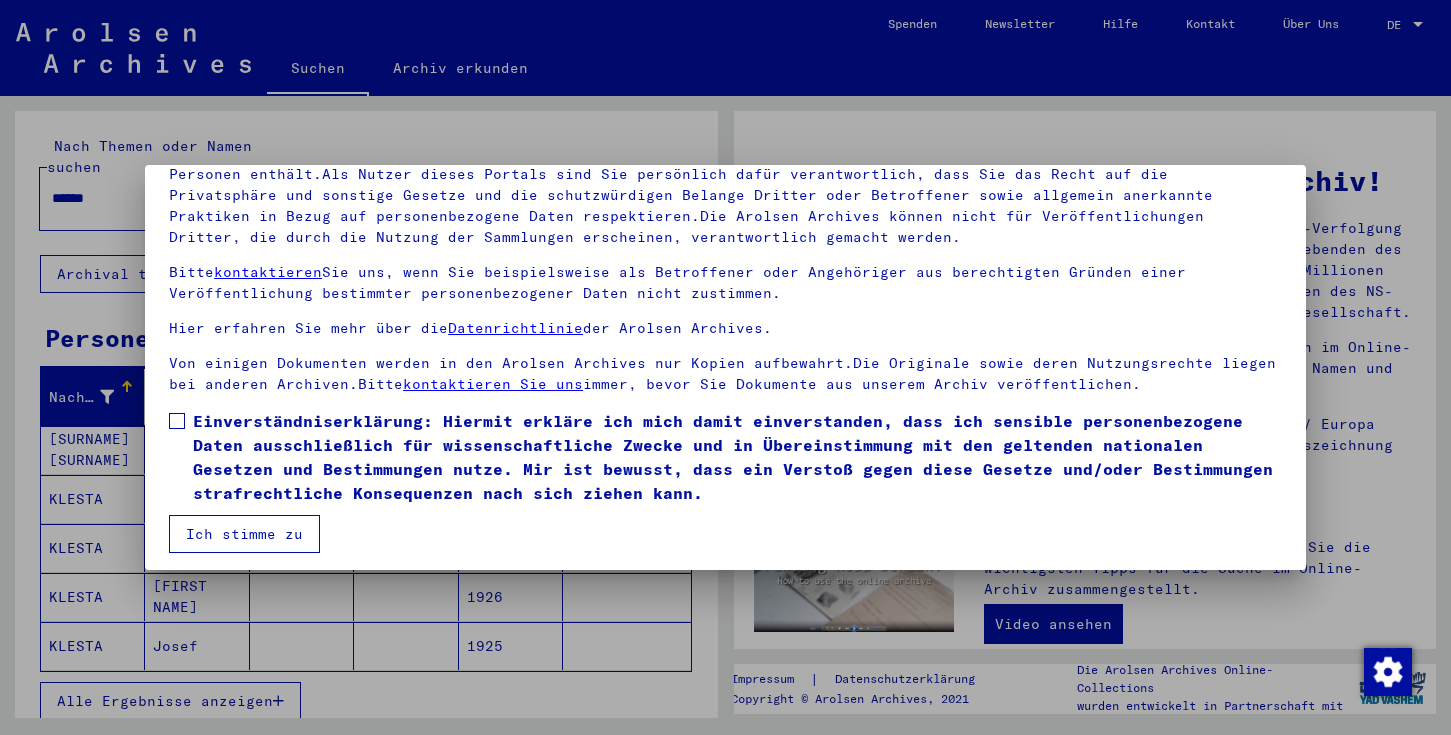 scroll, scrollTop: 173, scrollLeft: 0, axis: vertical 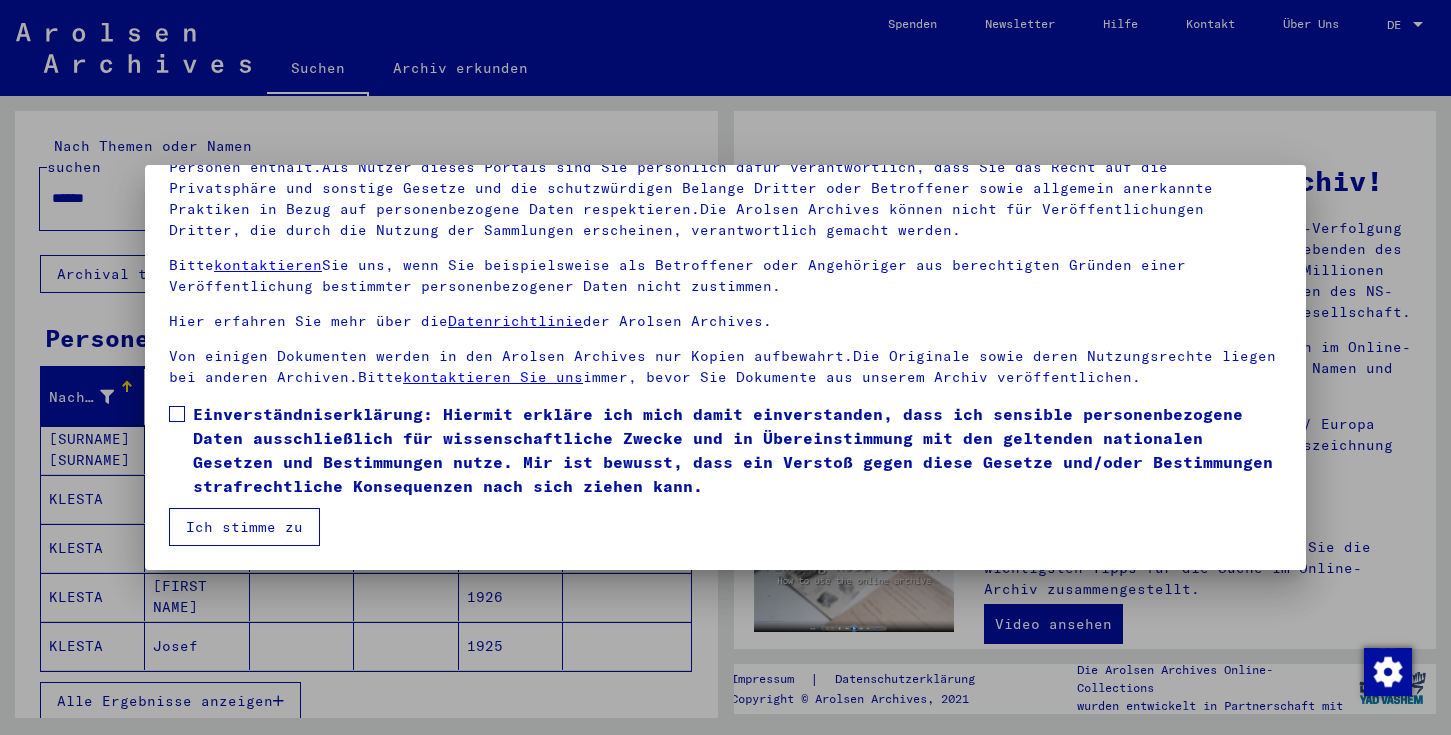 click at bounding box center (177, 414) 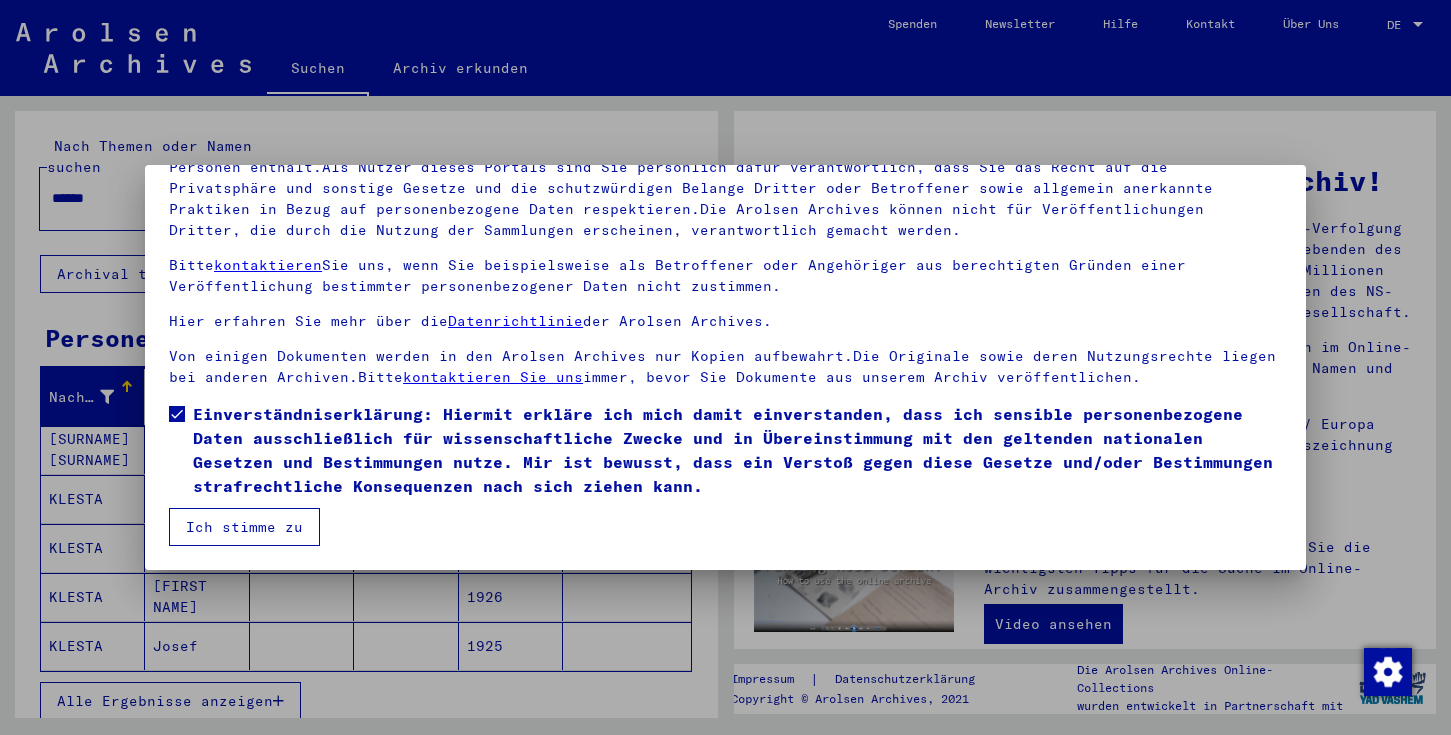 click on "Ich stimme zu" at bounding box center [244, 527] 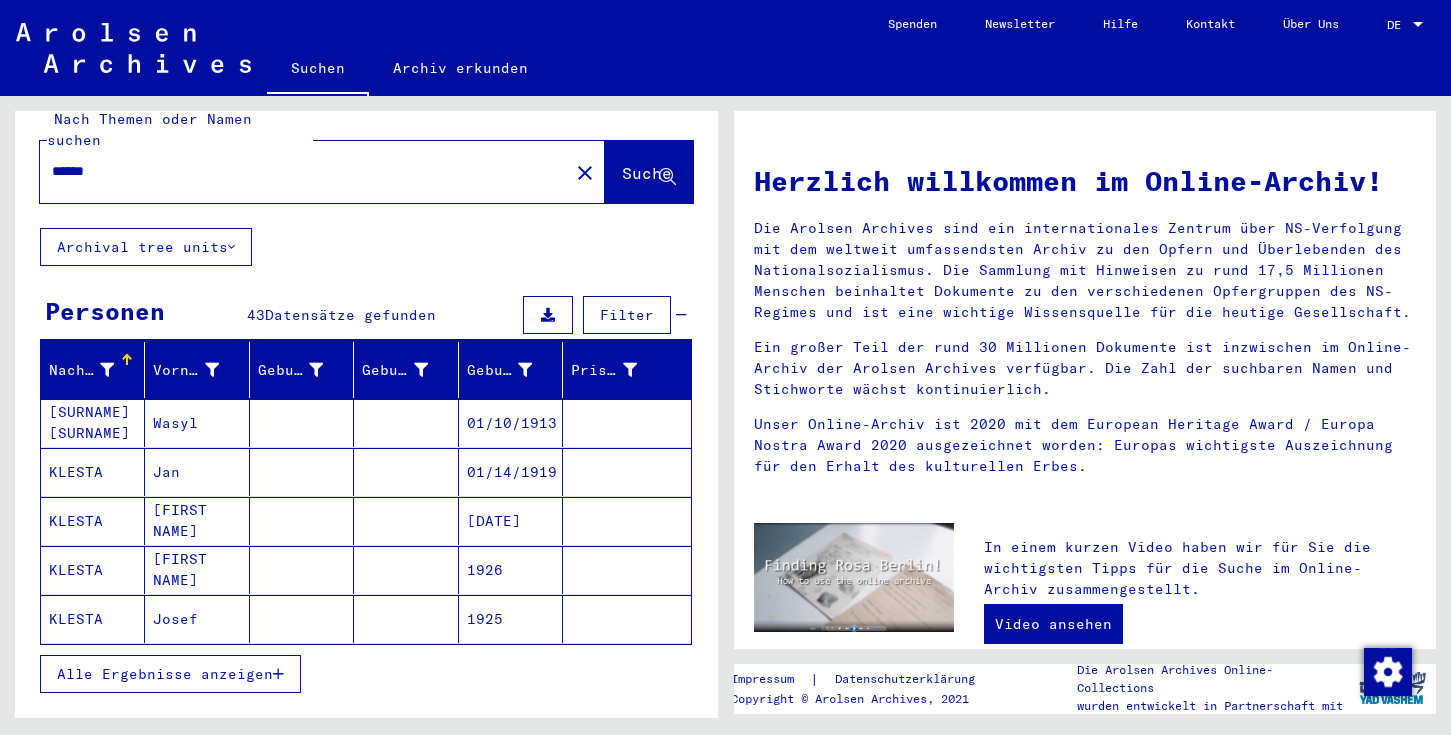 scroll, scrollTop: 0, scrollLeft: 0, axis: both 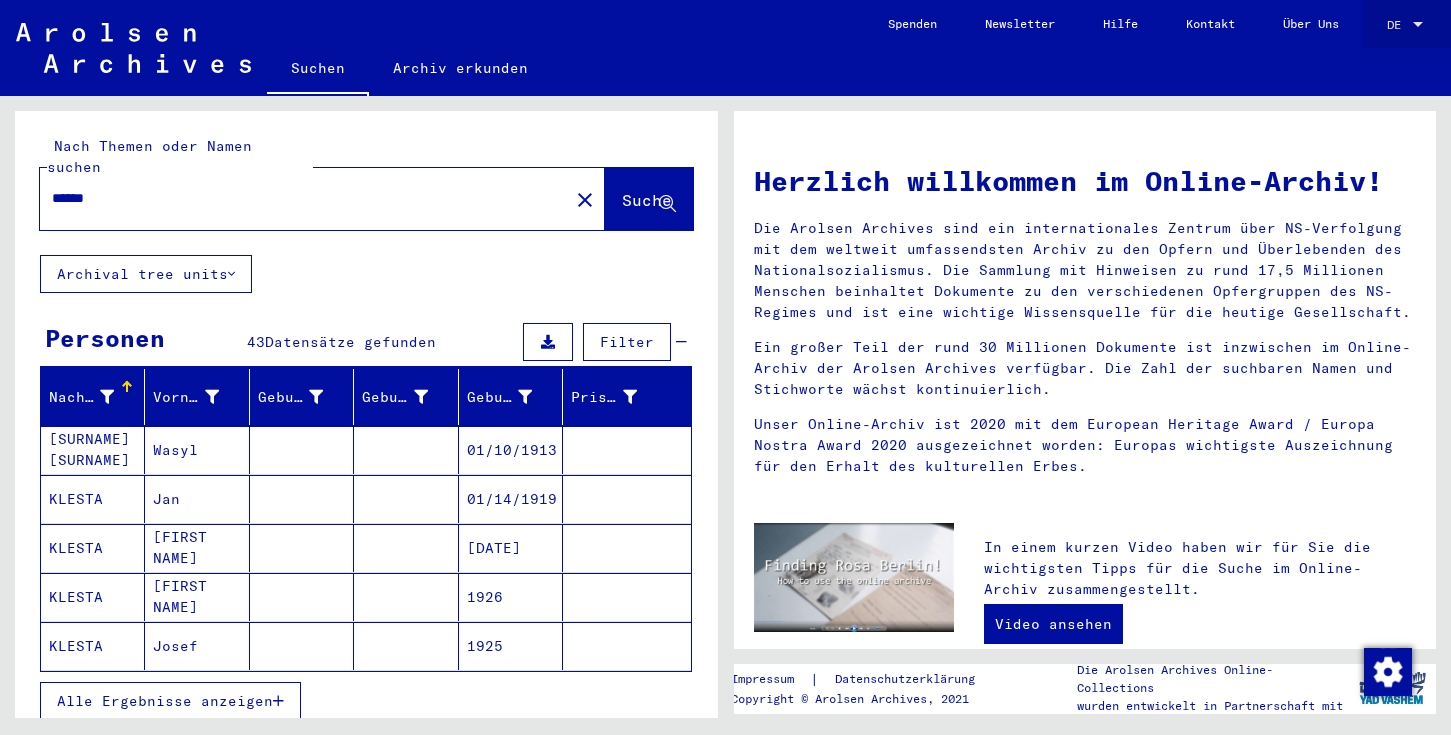 click on "DE" at bounding box center [1398, 25] 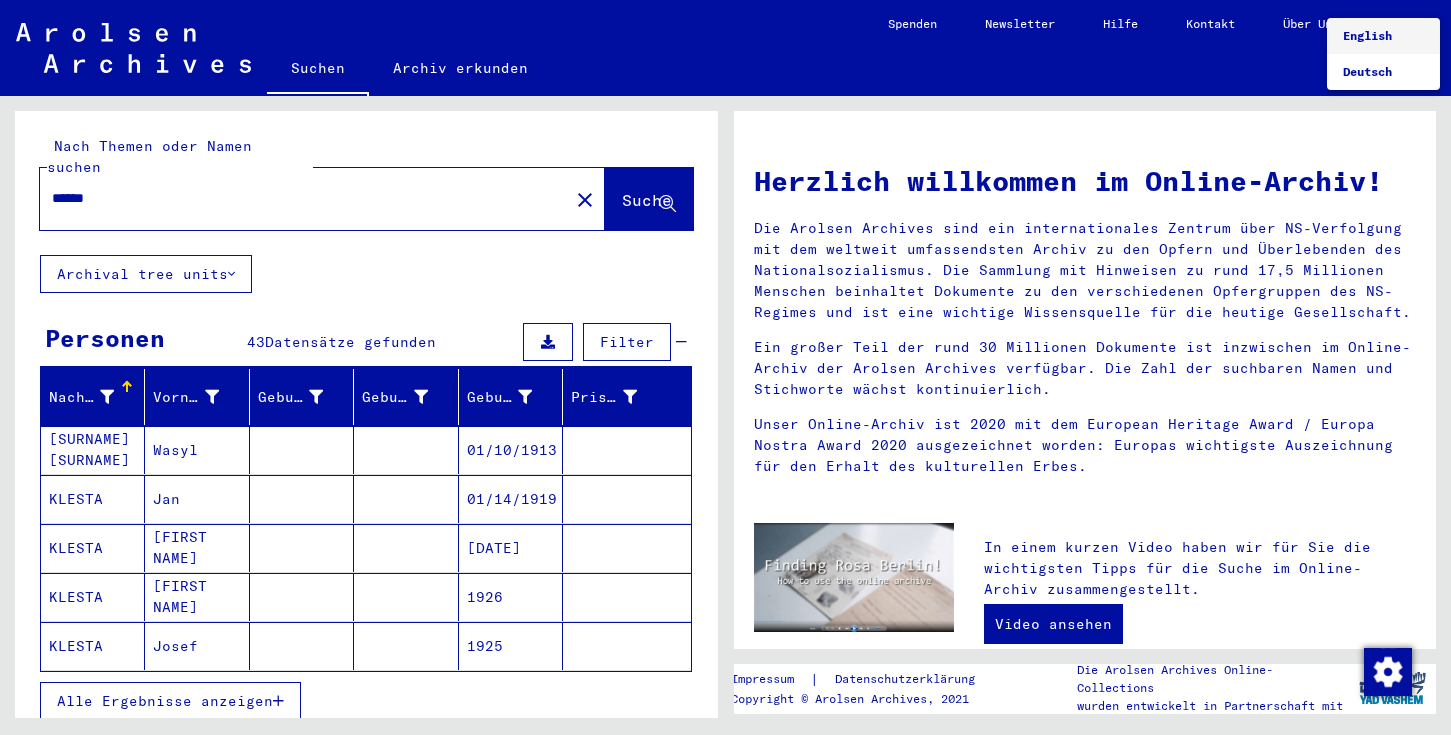 click on "English" at bounding box center [1367, 35] 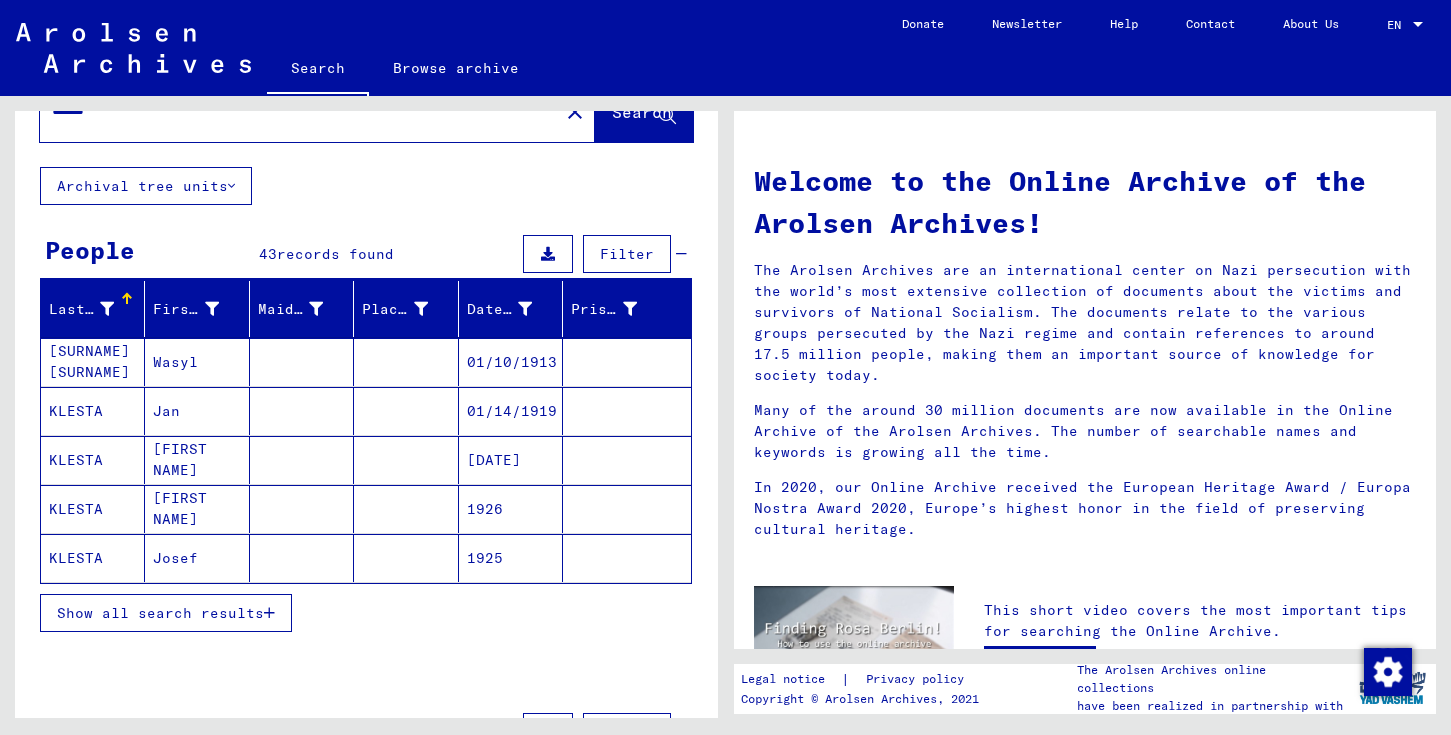 scroll, scrollTop: 68, scrollLeft: 0, axis: vertical 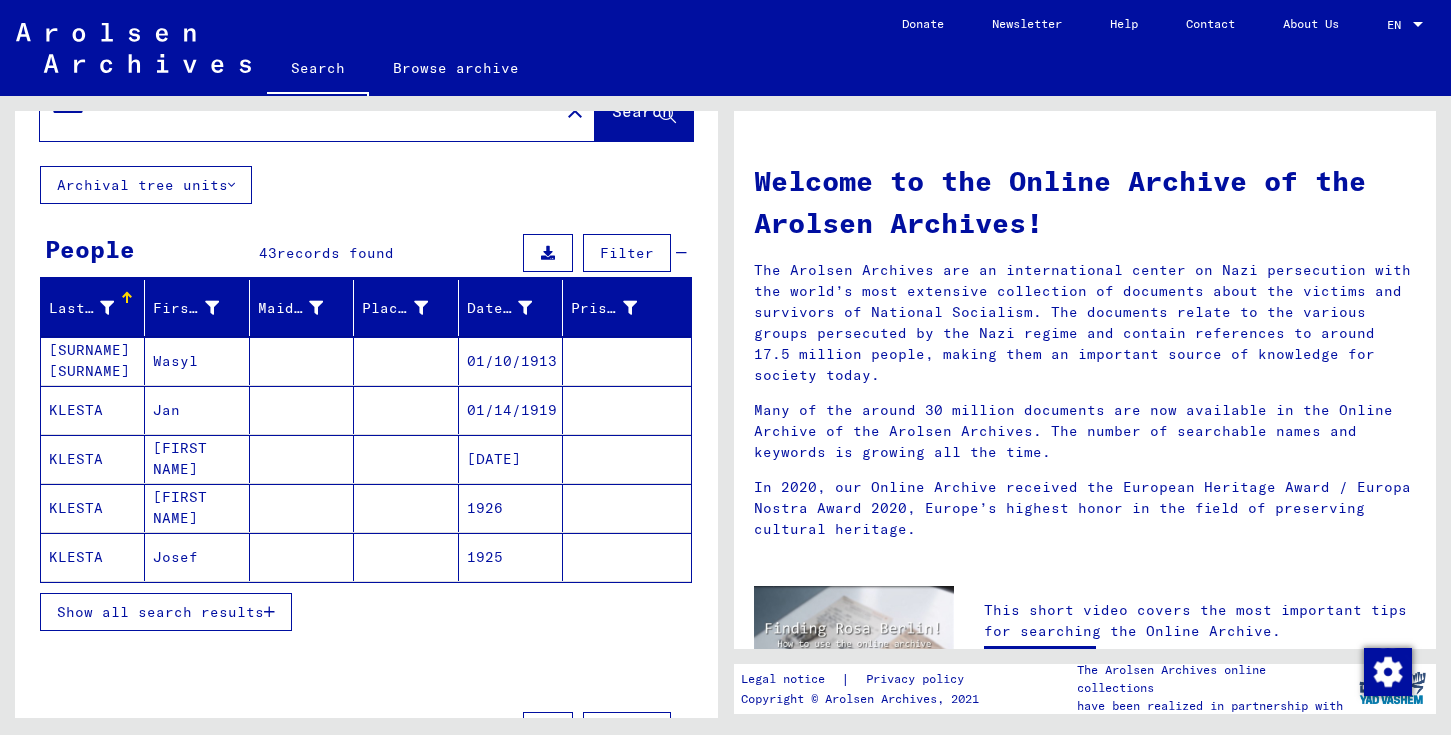 click on "Show all search results" at bounding box center [160, 612] 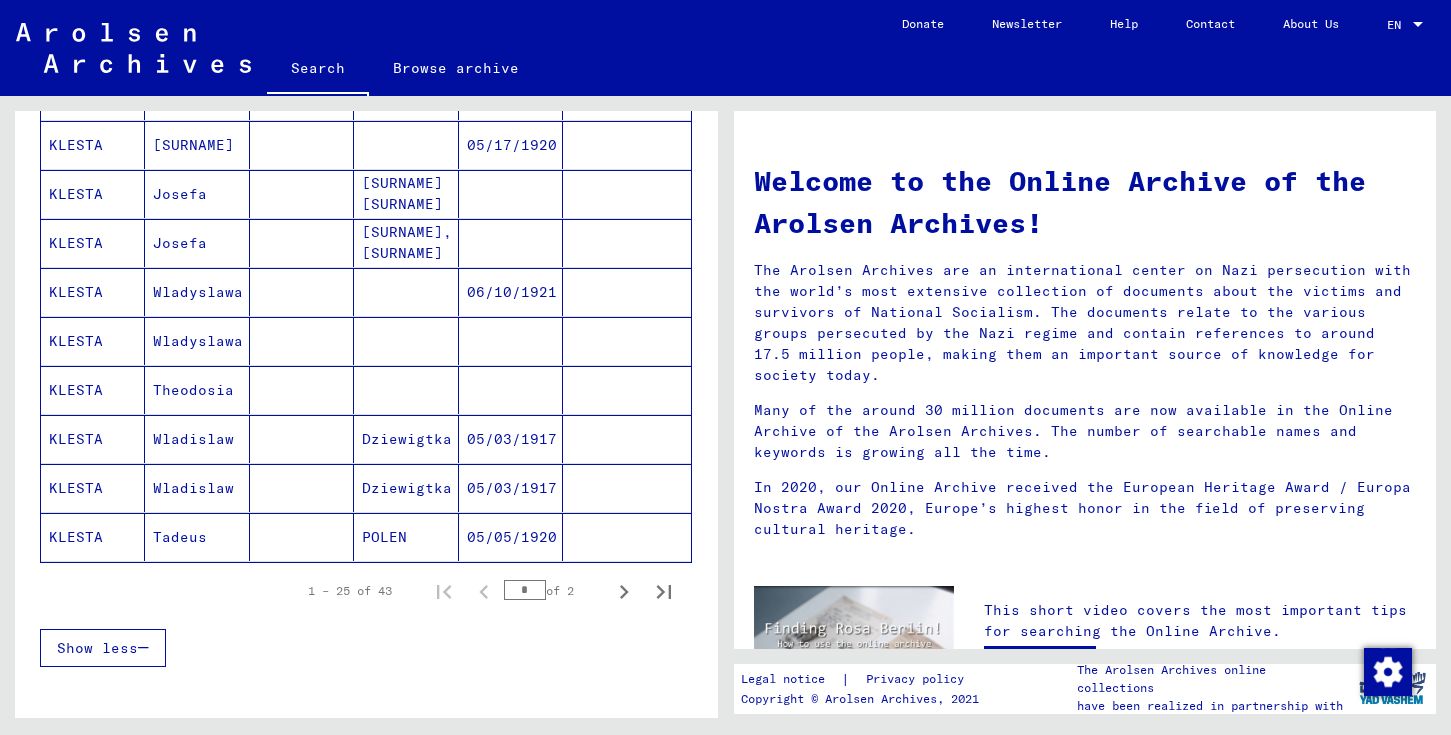 scroll, scrollTop: 1085, scrollLeft: 0, axis: vertical 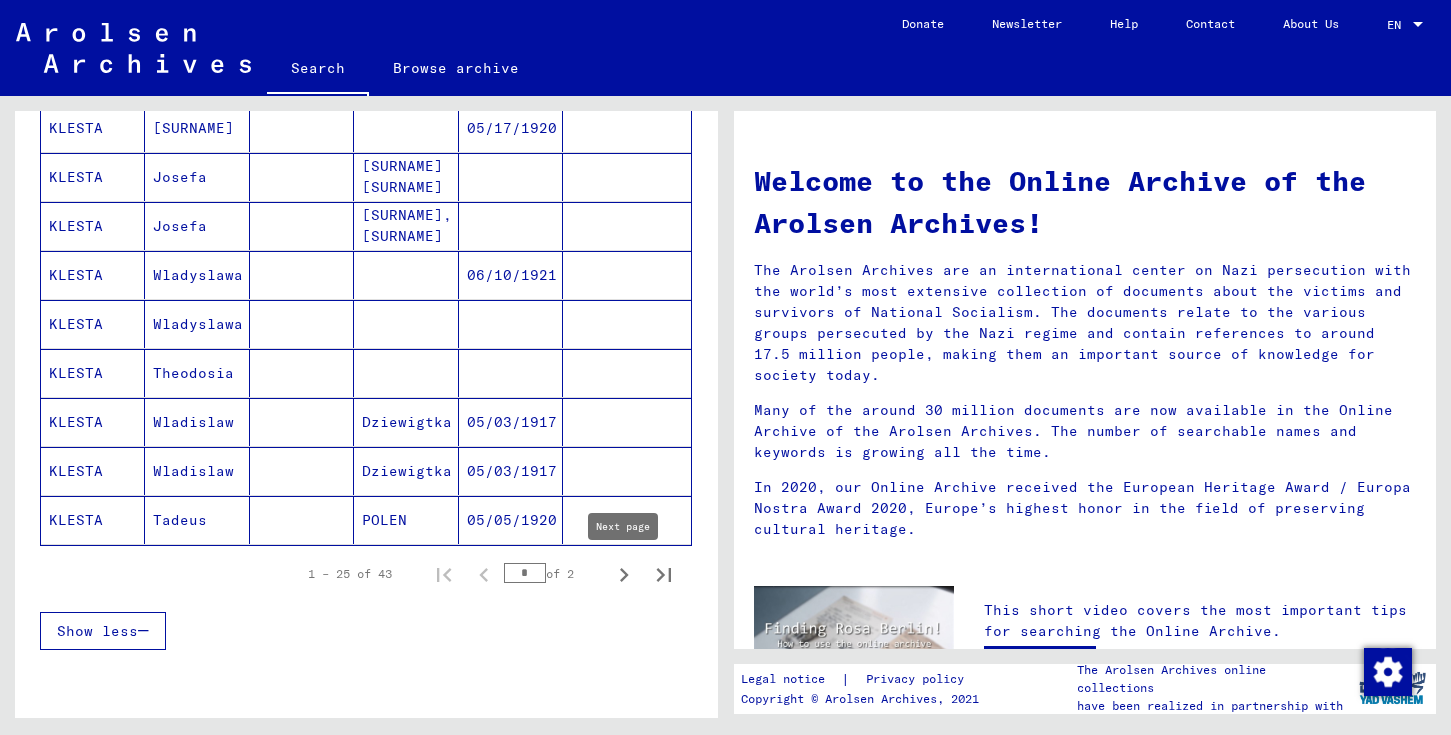 click 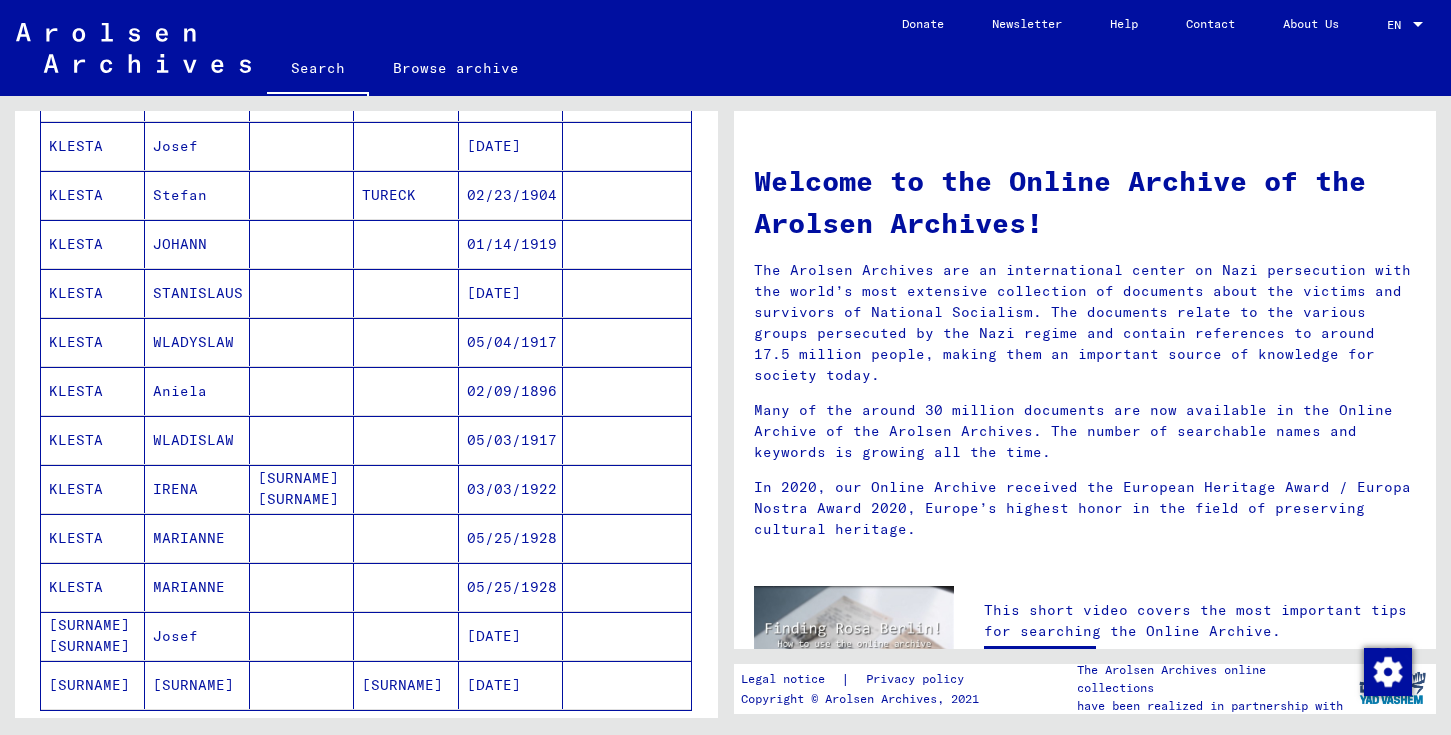 scroll, scrollTop: 525, scrollLeft: 0, axis: vertical 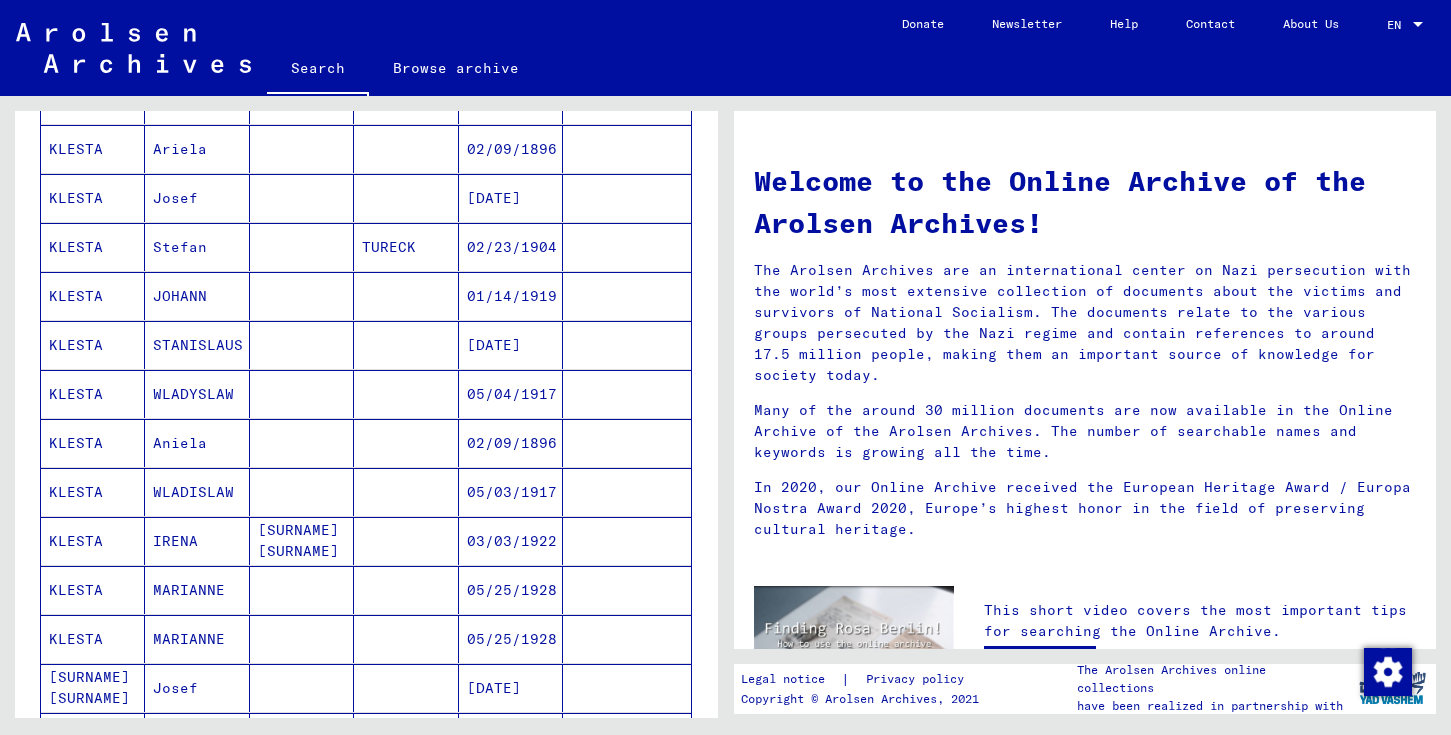 click on "KLESTA" at bounding box center (93, 394) 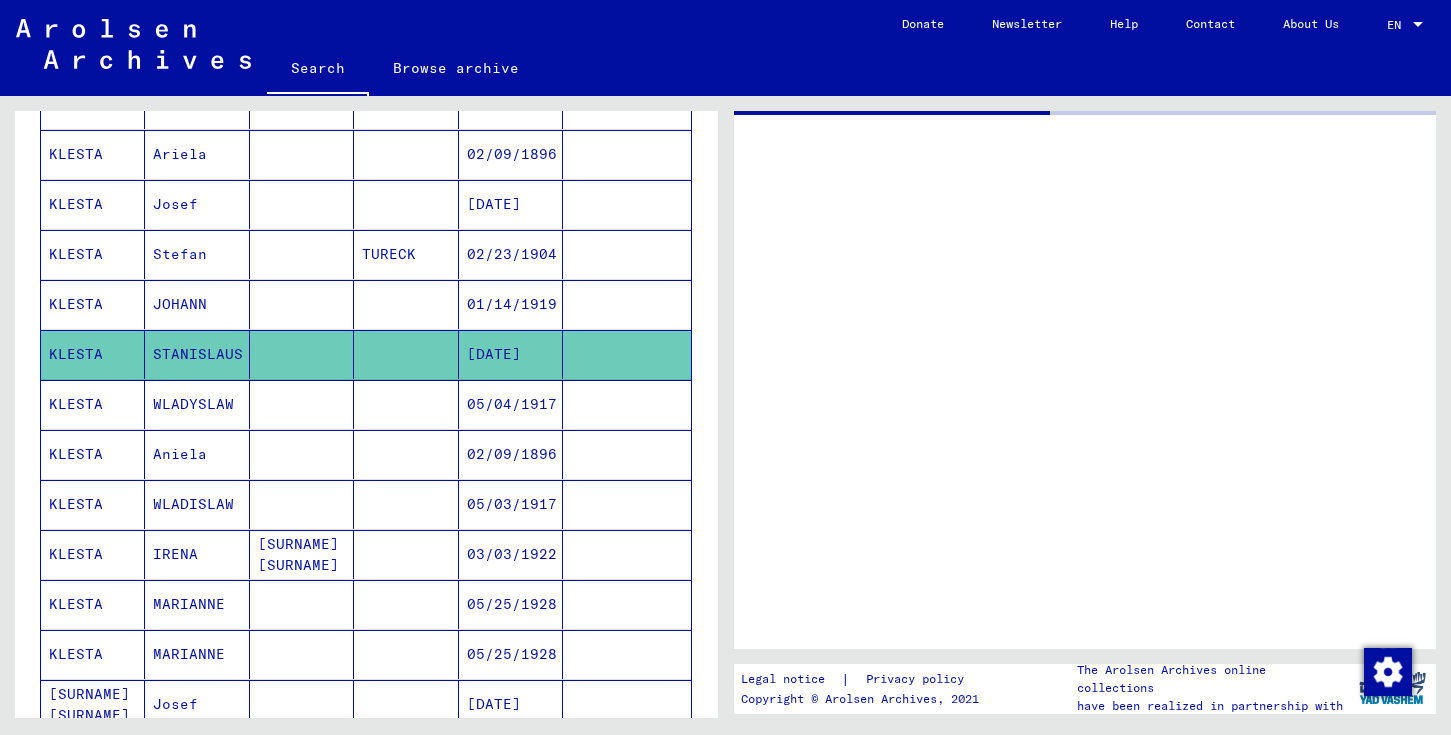 scroll, scrollTop: 529, scrollLeft: 0, axis: vertical 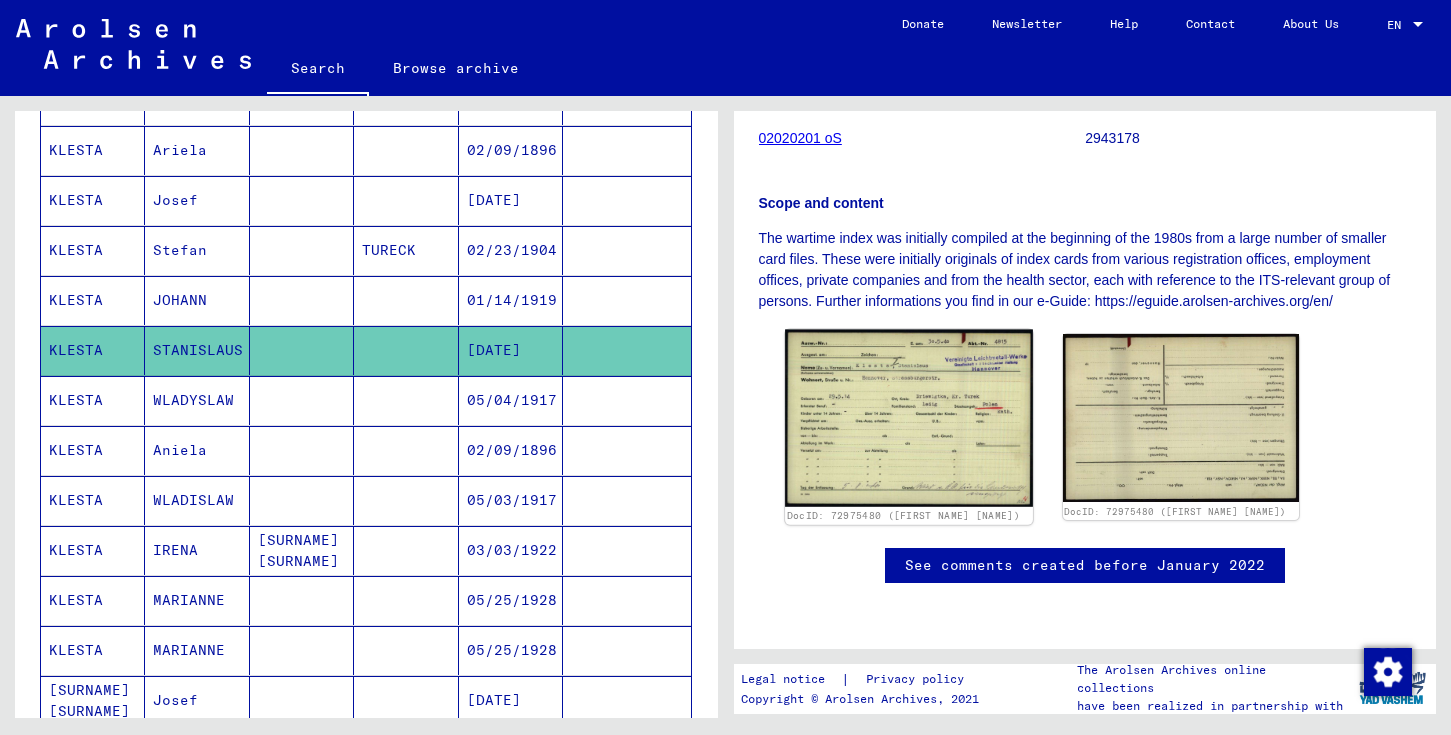 click 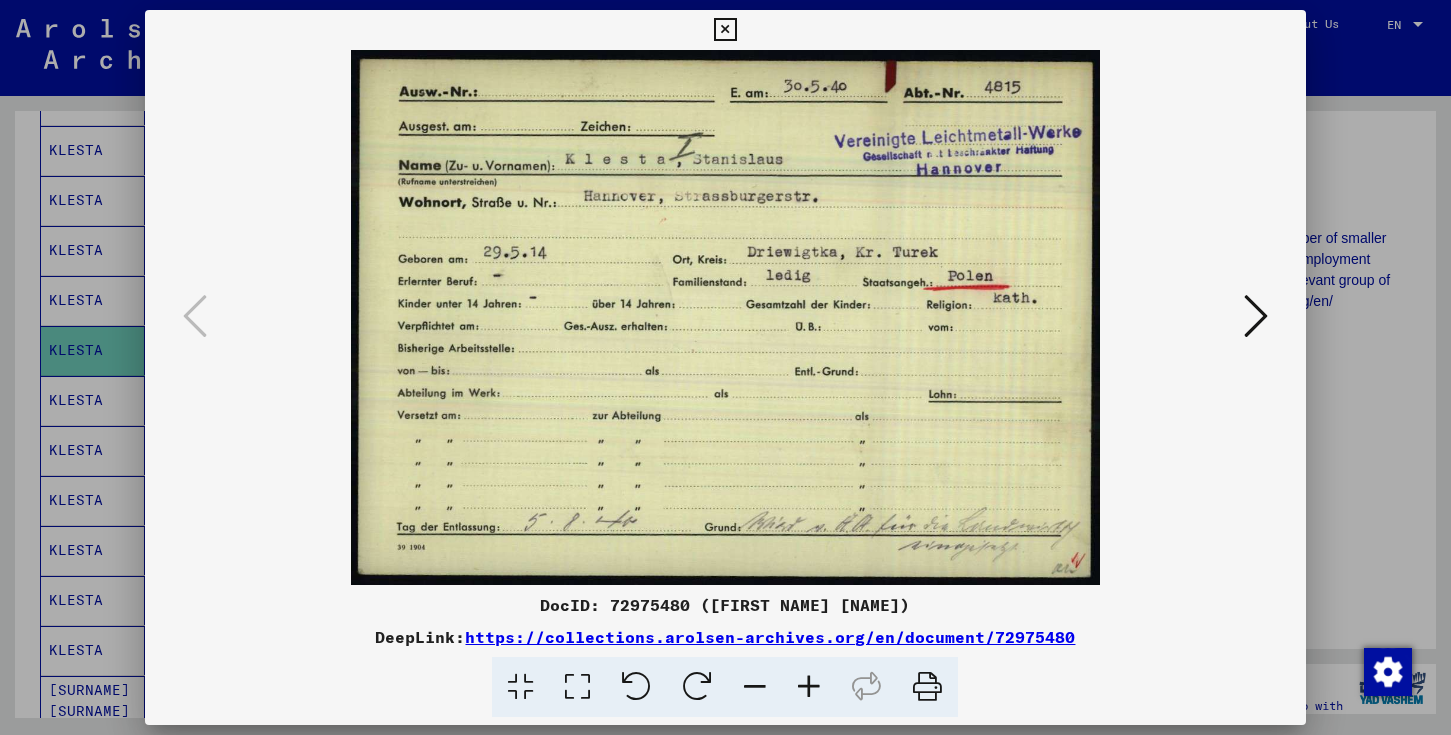 type 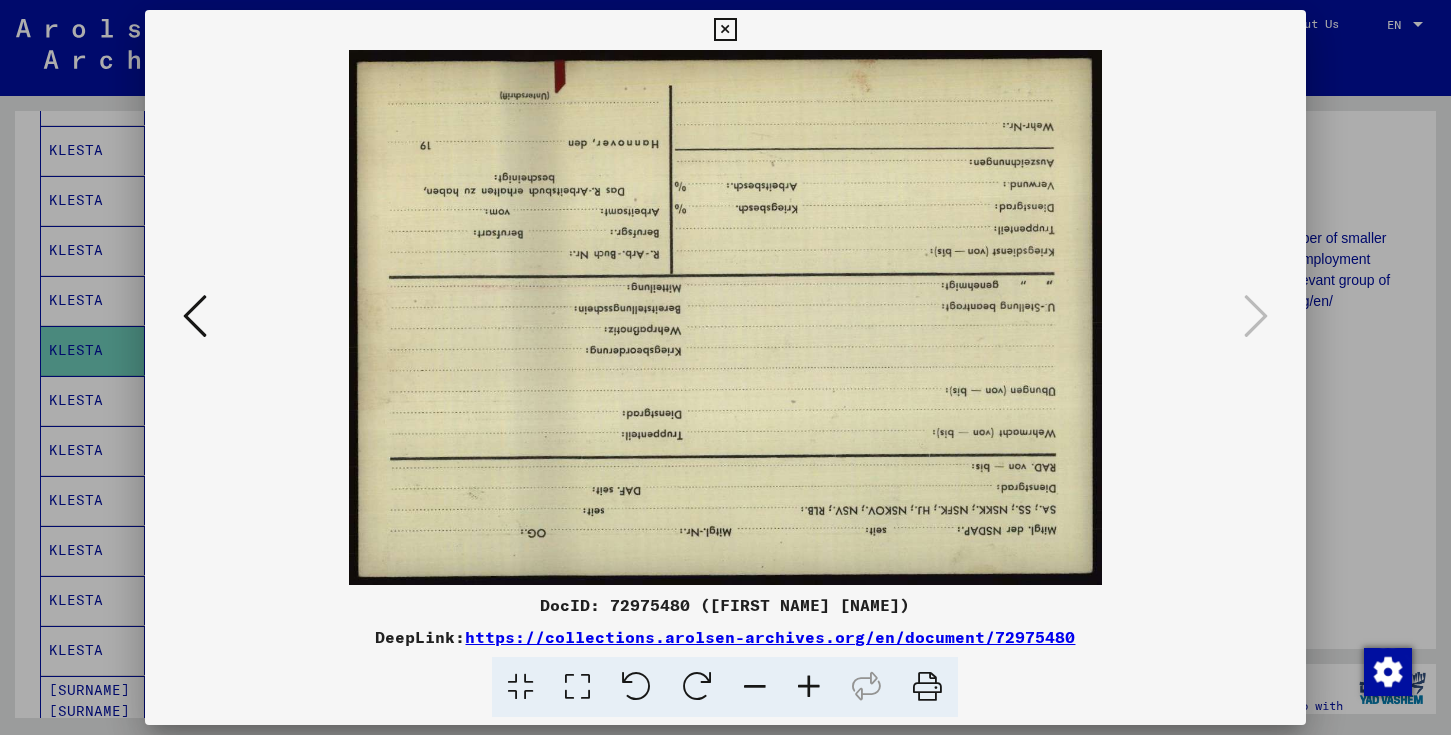 click at bounding box center (725, 367) 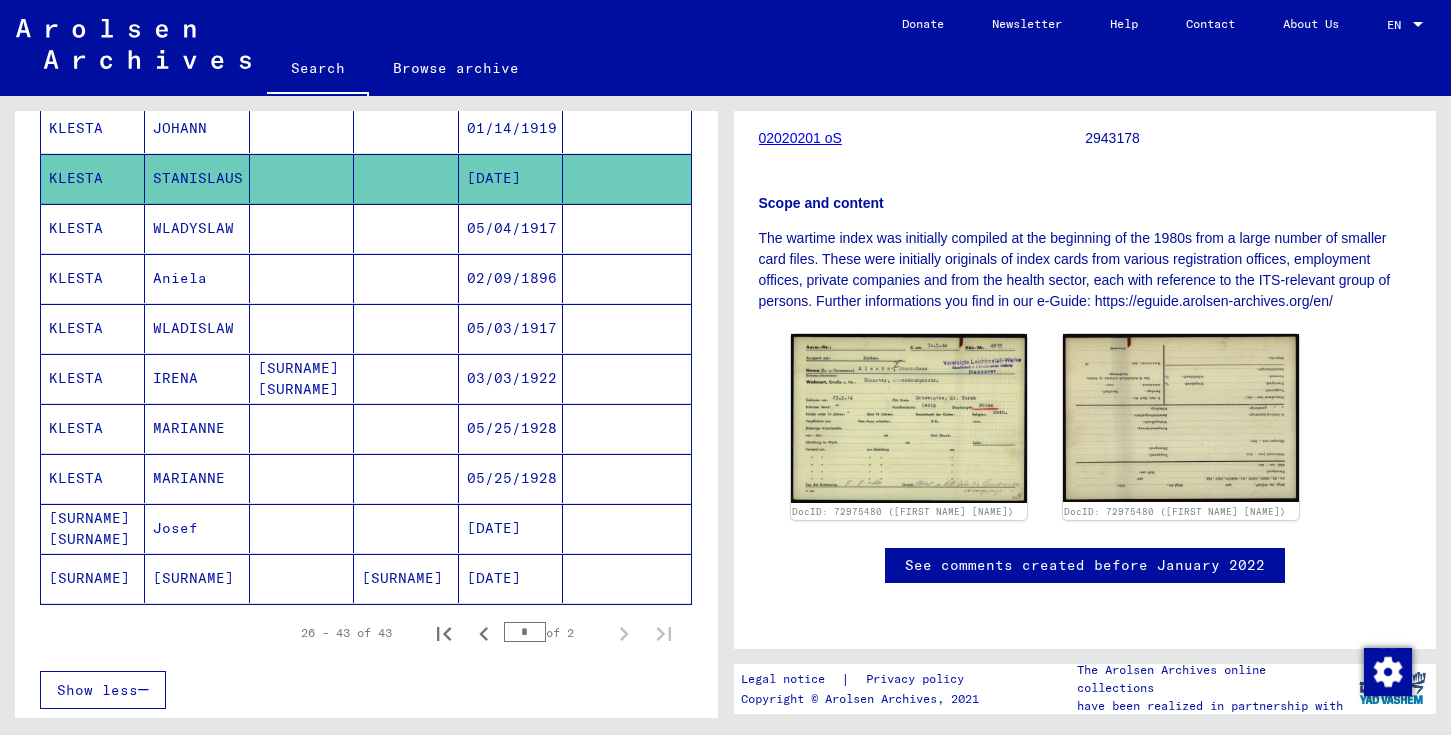scroll, scrollTop: 705, scrollLeft: 0, axis: vertical 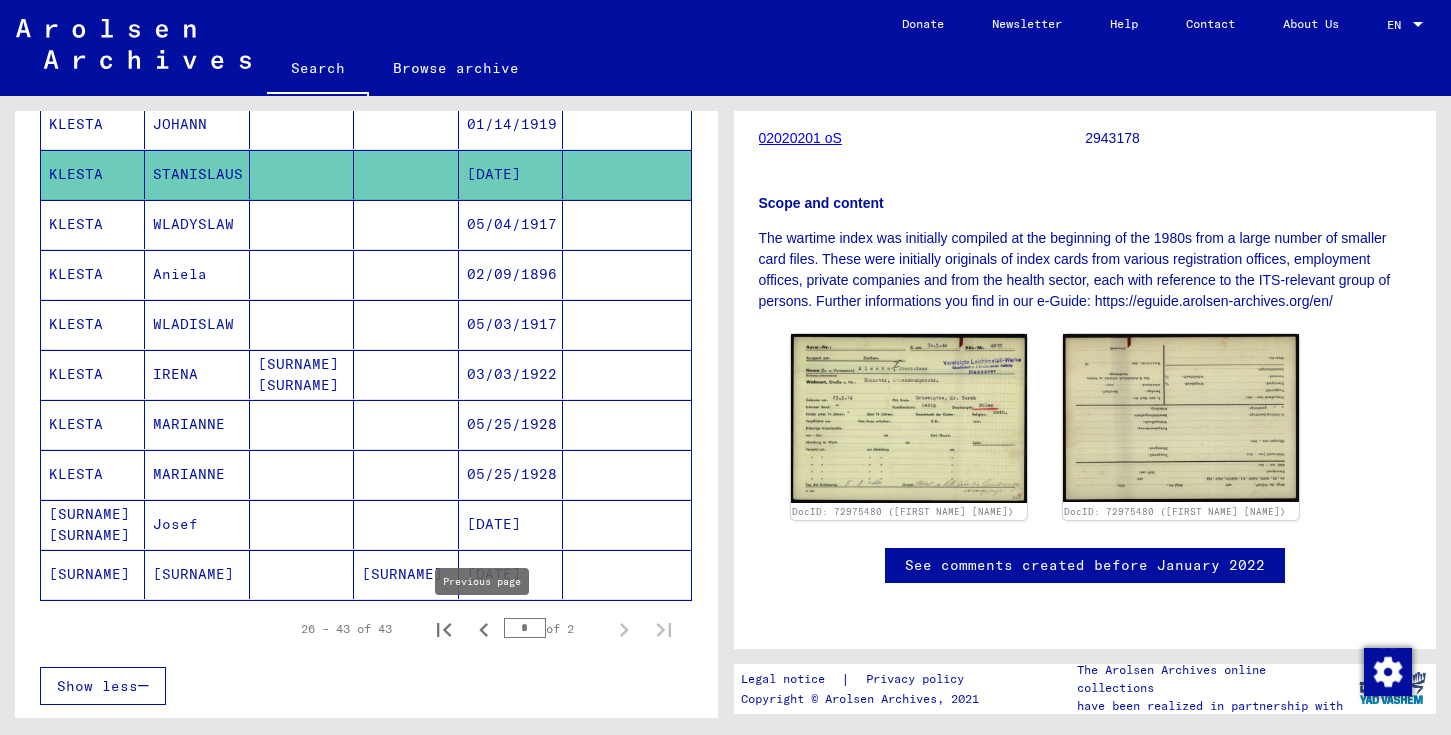click 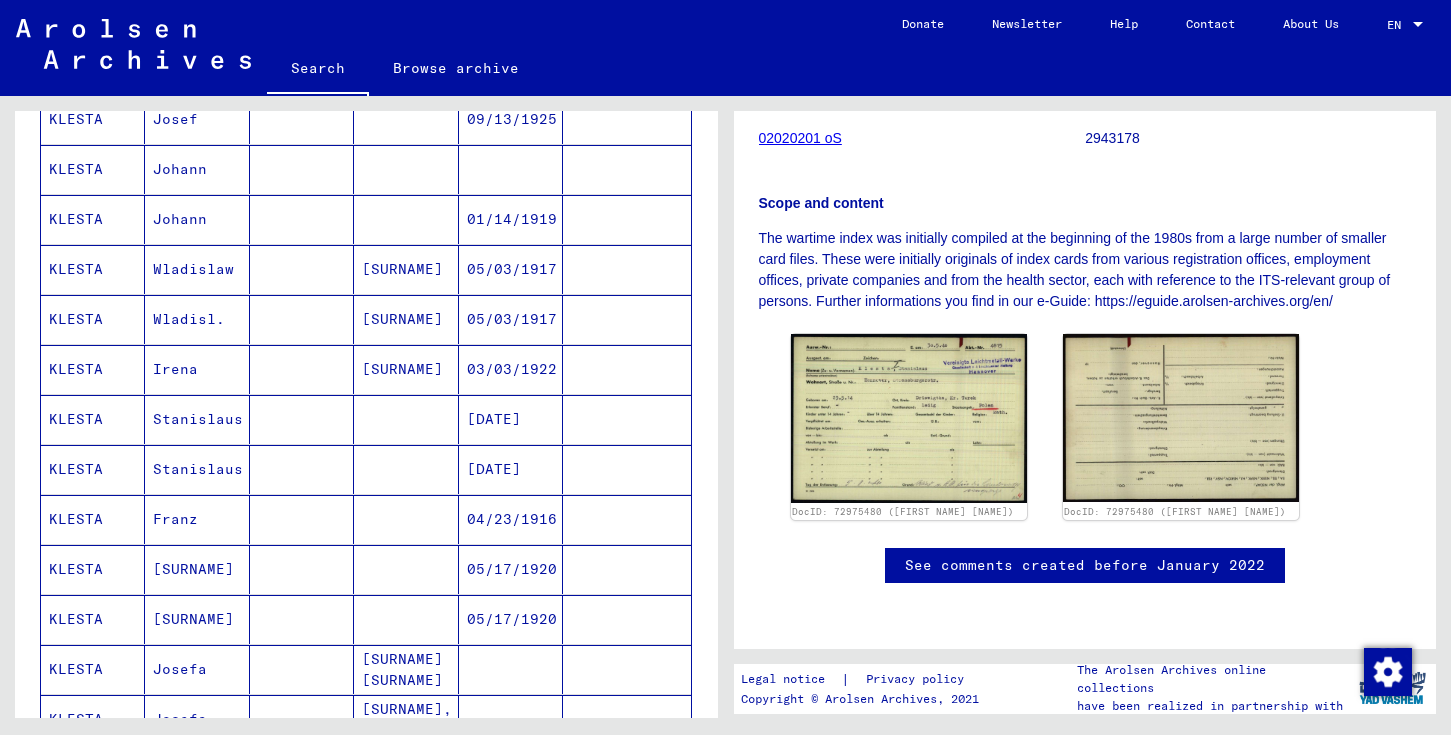 scroll, scrollTop: 630, scrollLeft: 0, axis: vertical 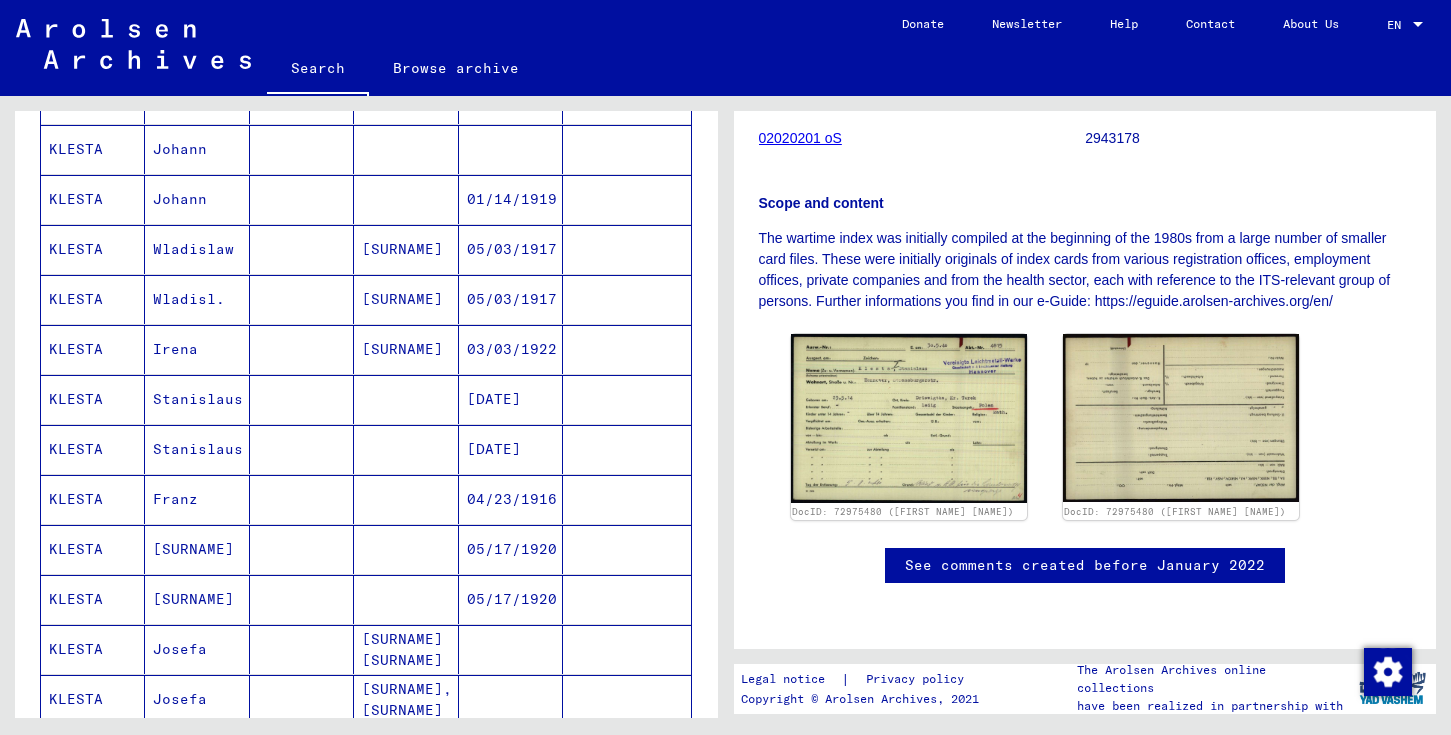 click on "KLESTA" at bounding box center [93, 449] 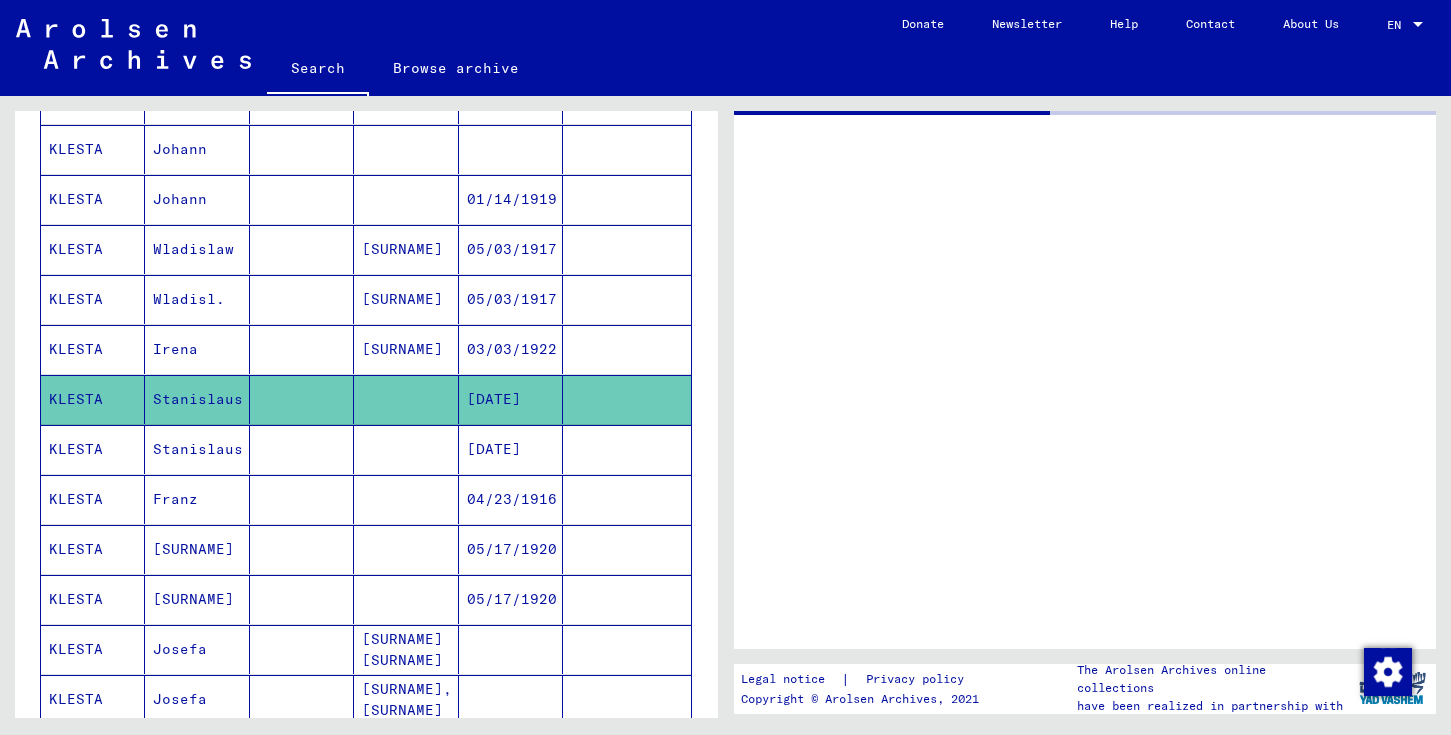 scroll, scrollTop: 0, scrollLeft: 0, axis: both 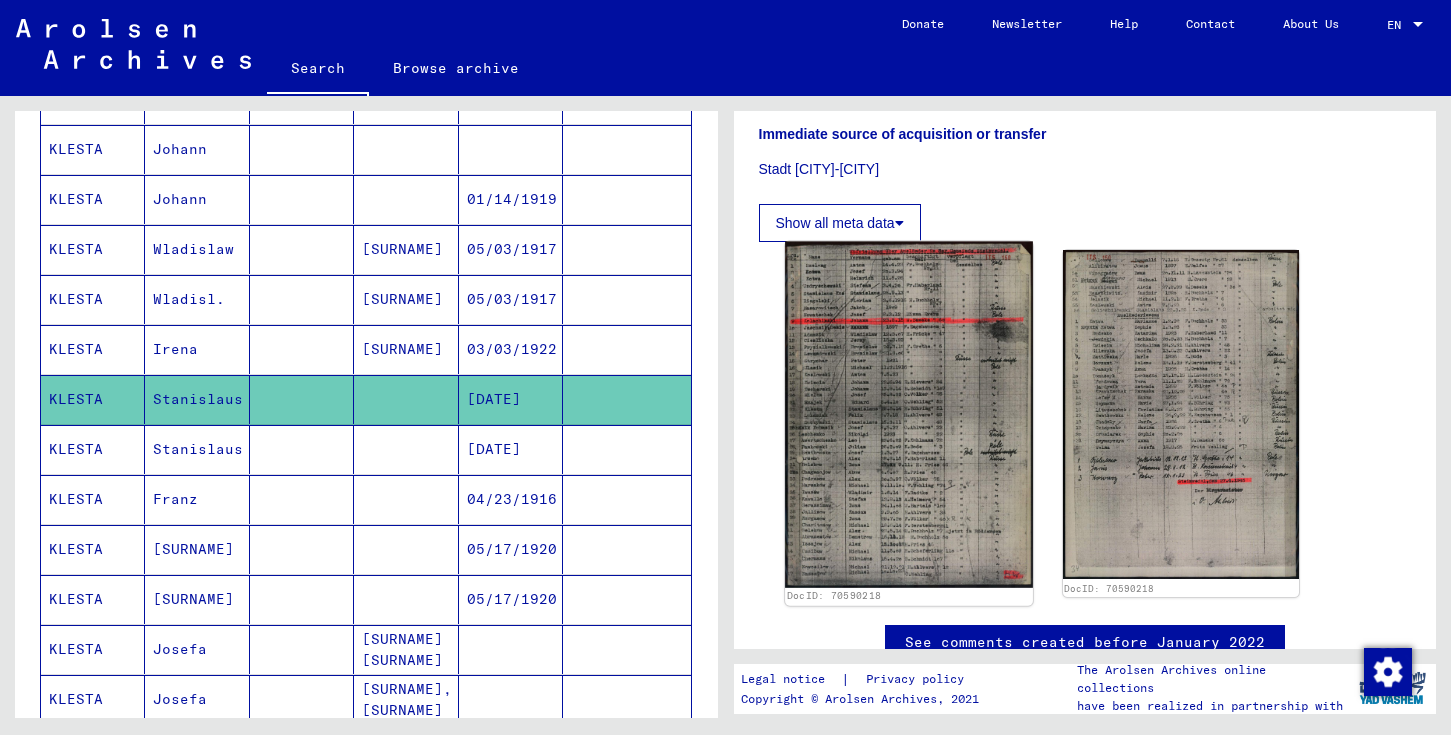 click 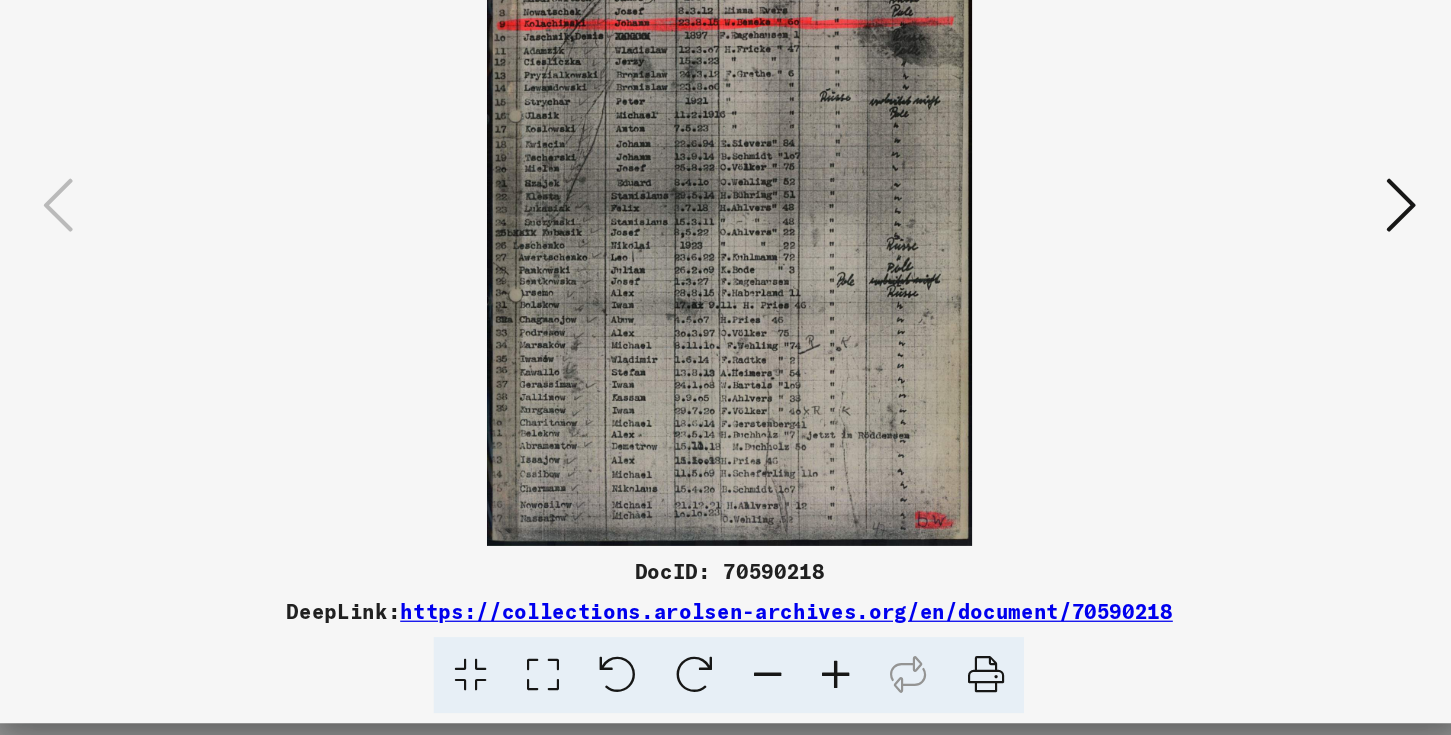 scroll, scrollTop: 0, scrollLeft: 0, axis: both 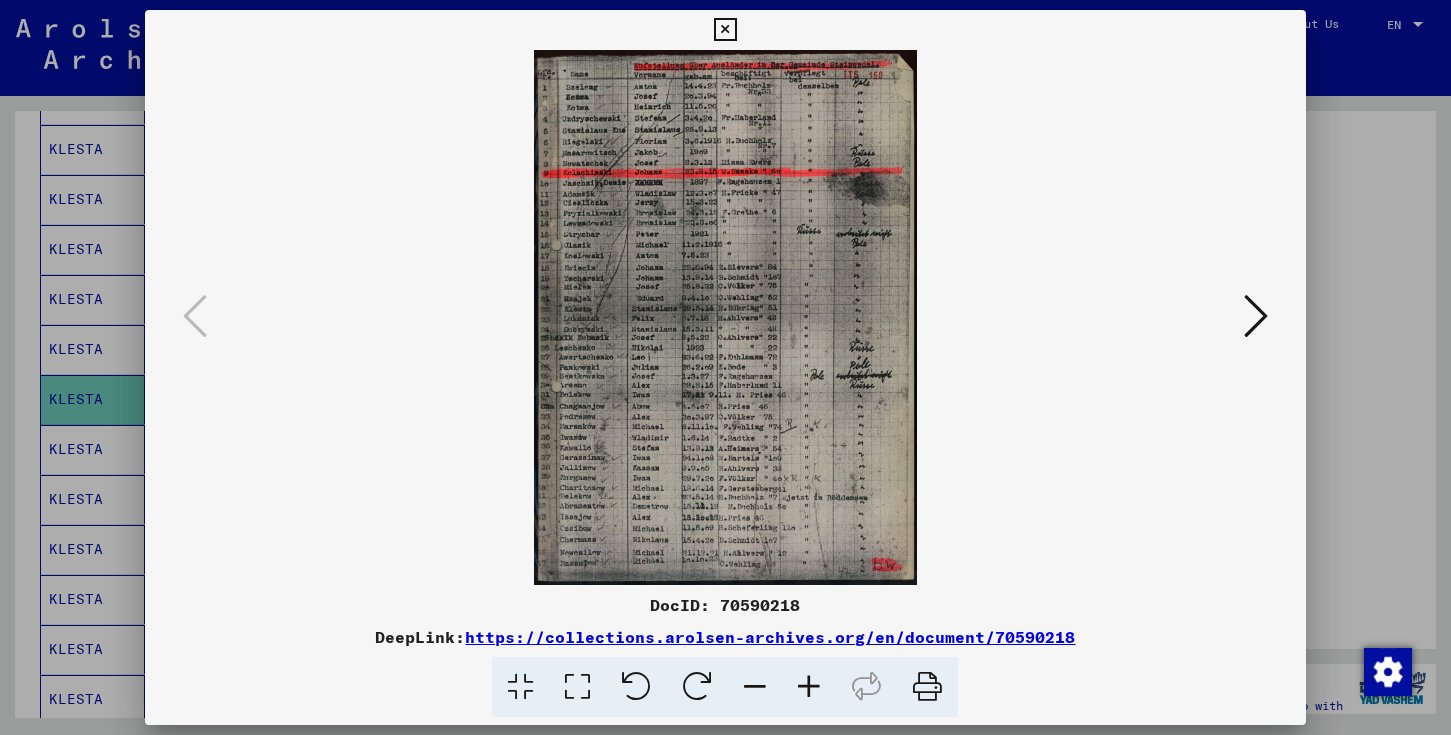click at bounding box center (1256, 316) 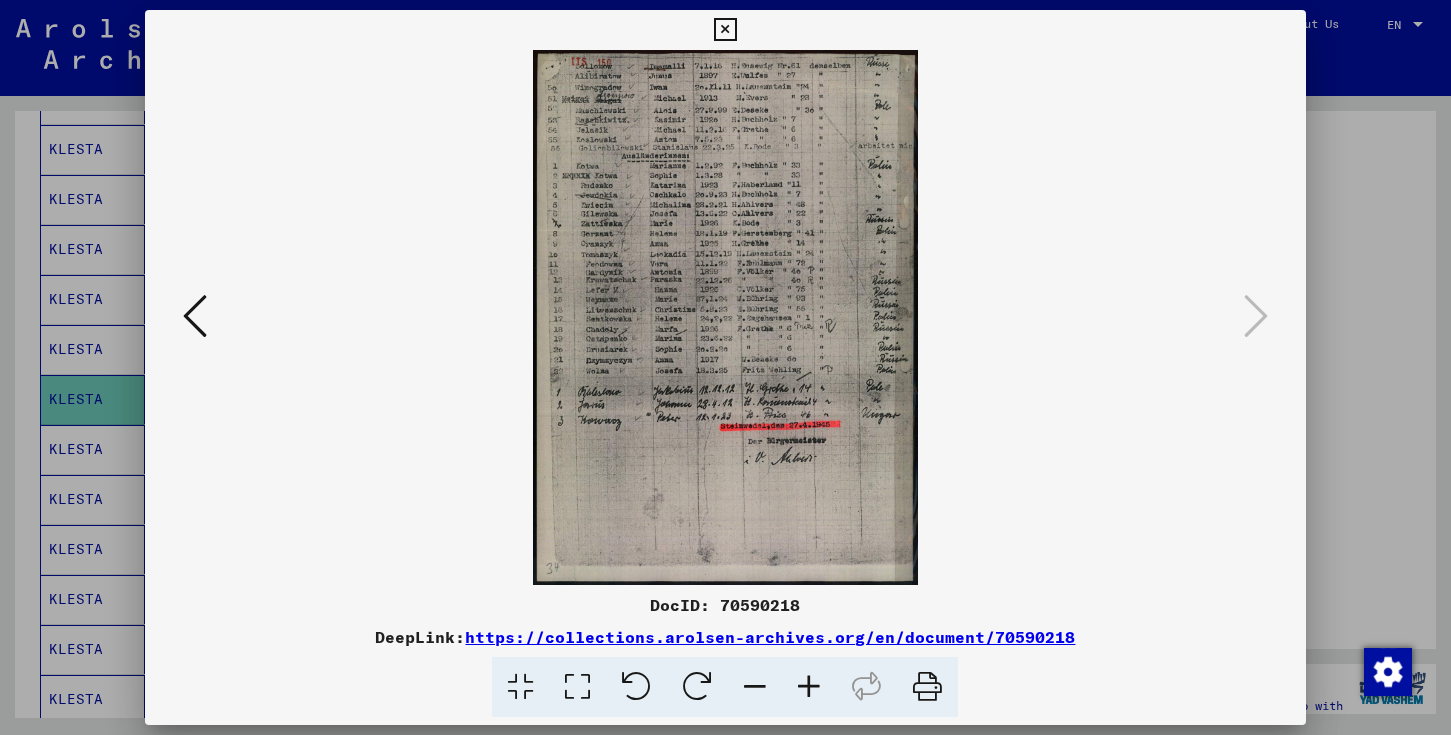 click at bounding box center (725, 367) 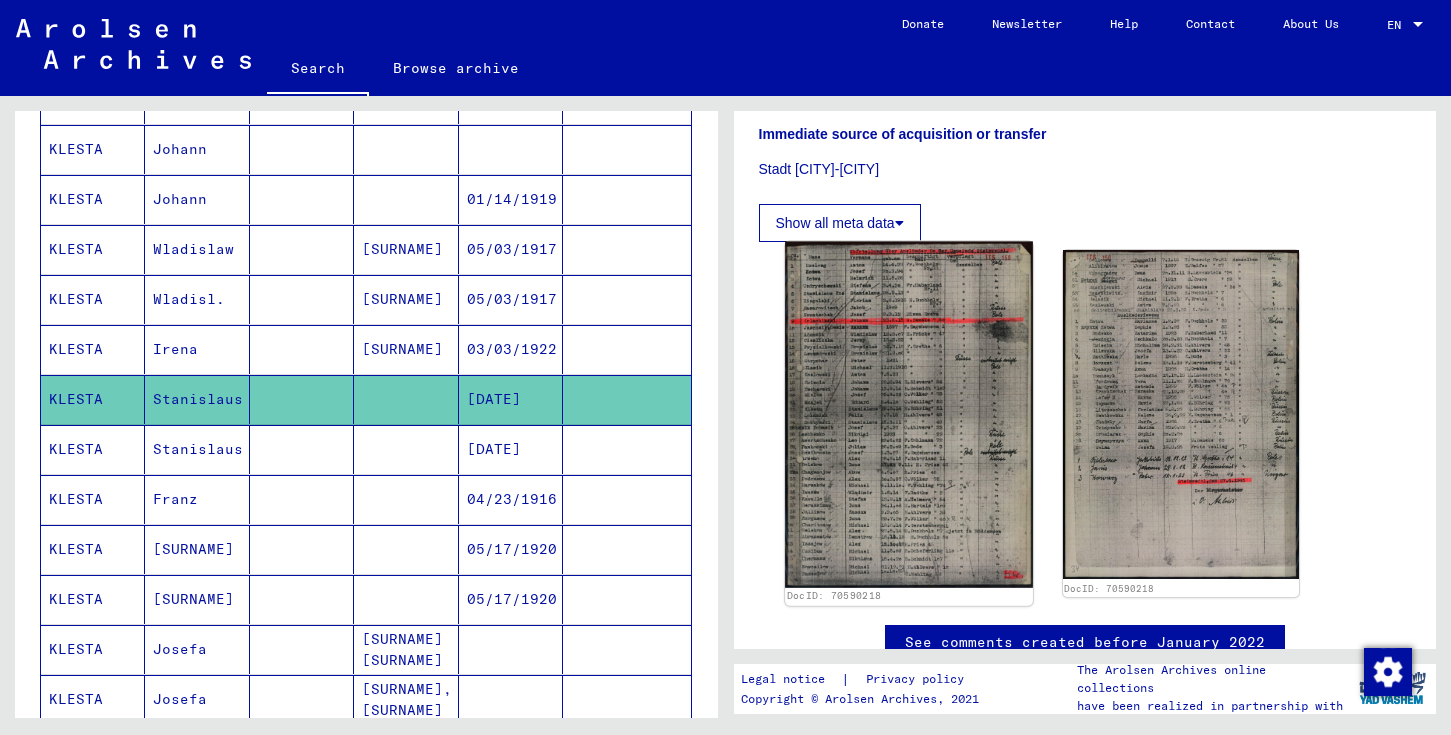 scroll, scrollTop: 599, scrollLeft: 0, axis: vertical 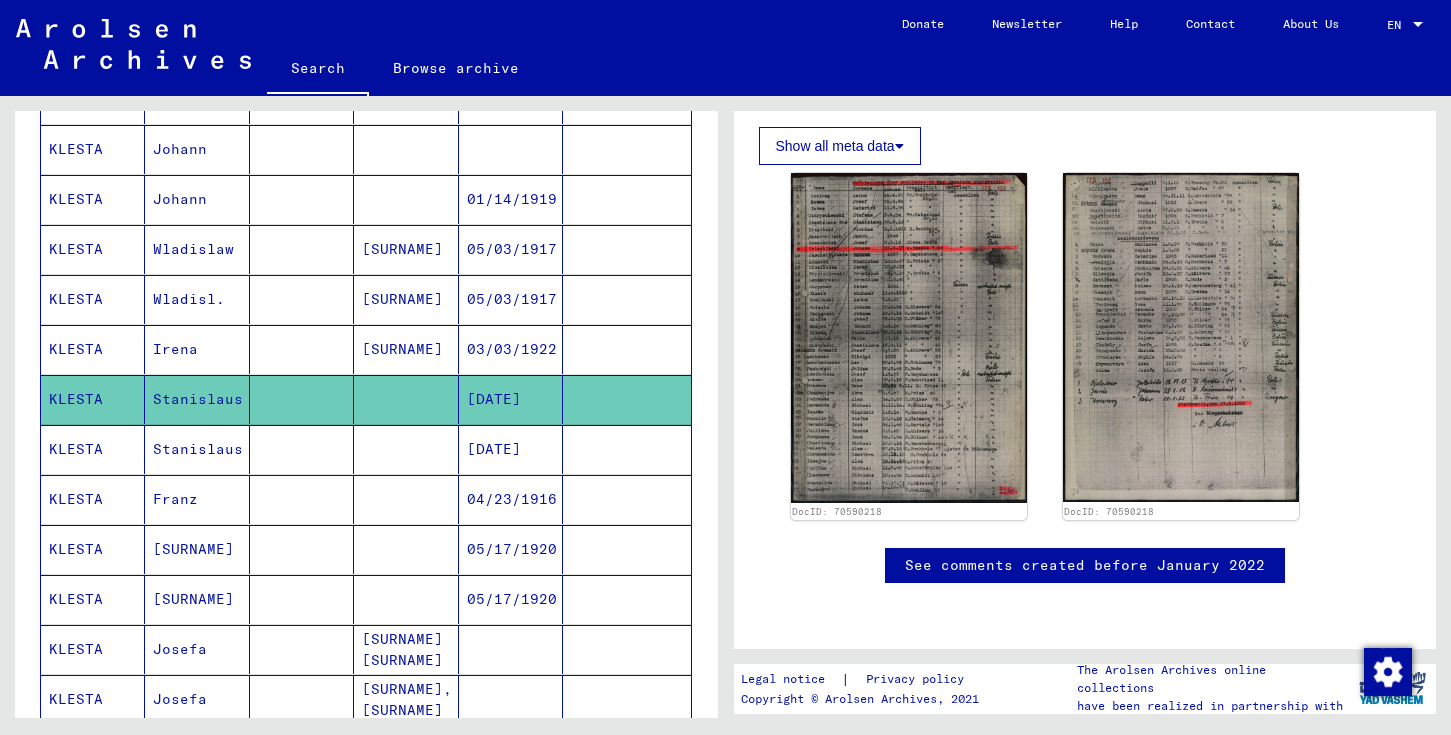 click on "Stanislaus" at bounding box center (197, 499) 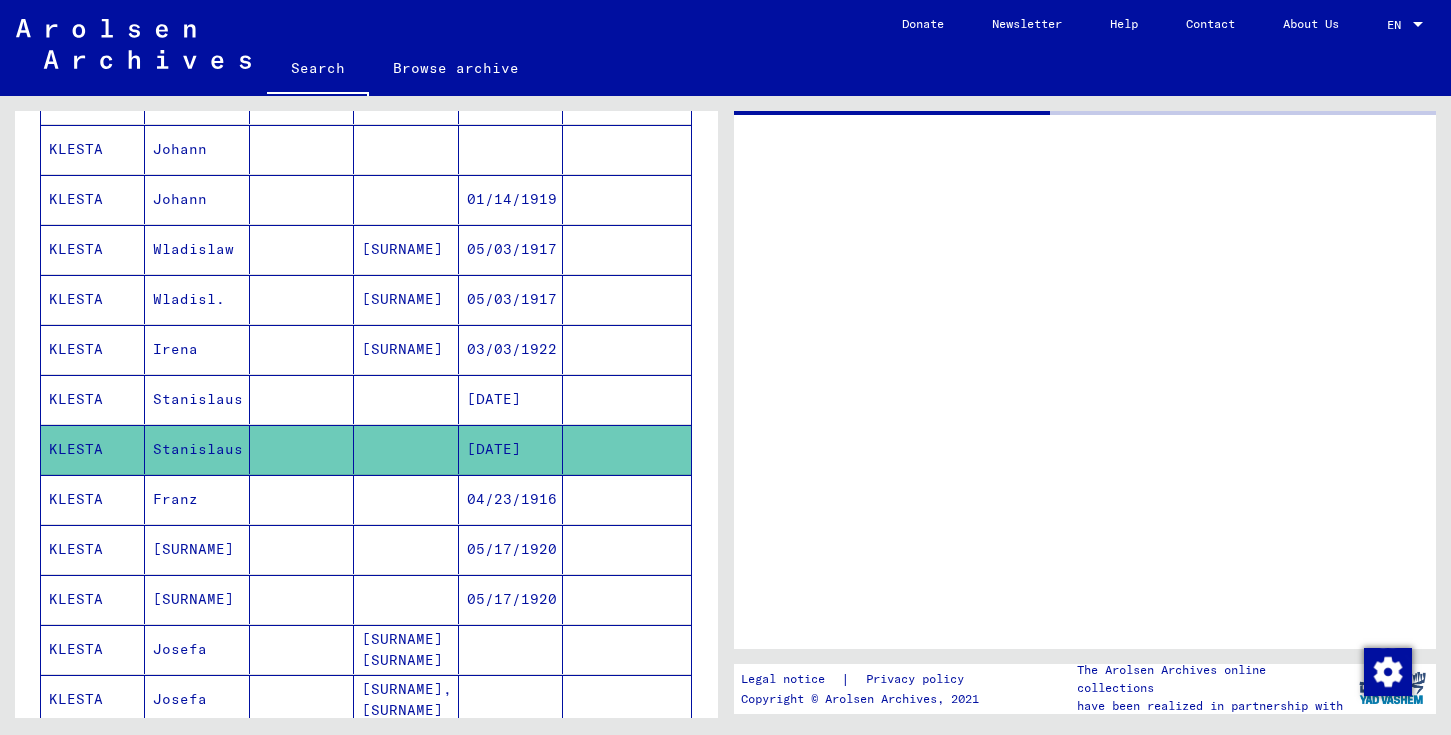 scroll, scrollTop: 0, scrollLeft: 0, axis: both 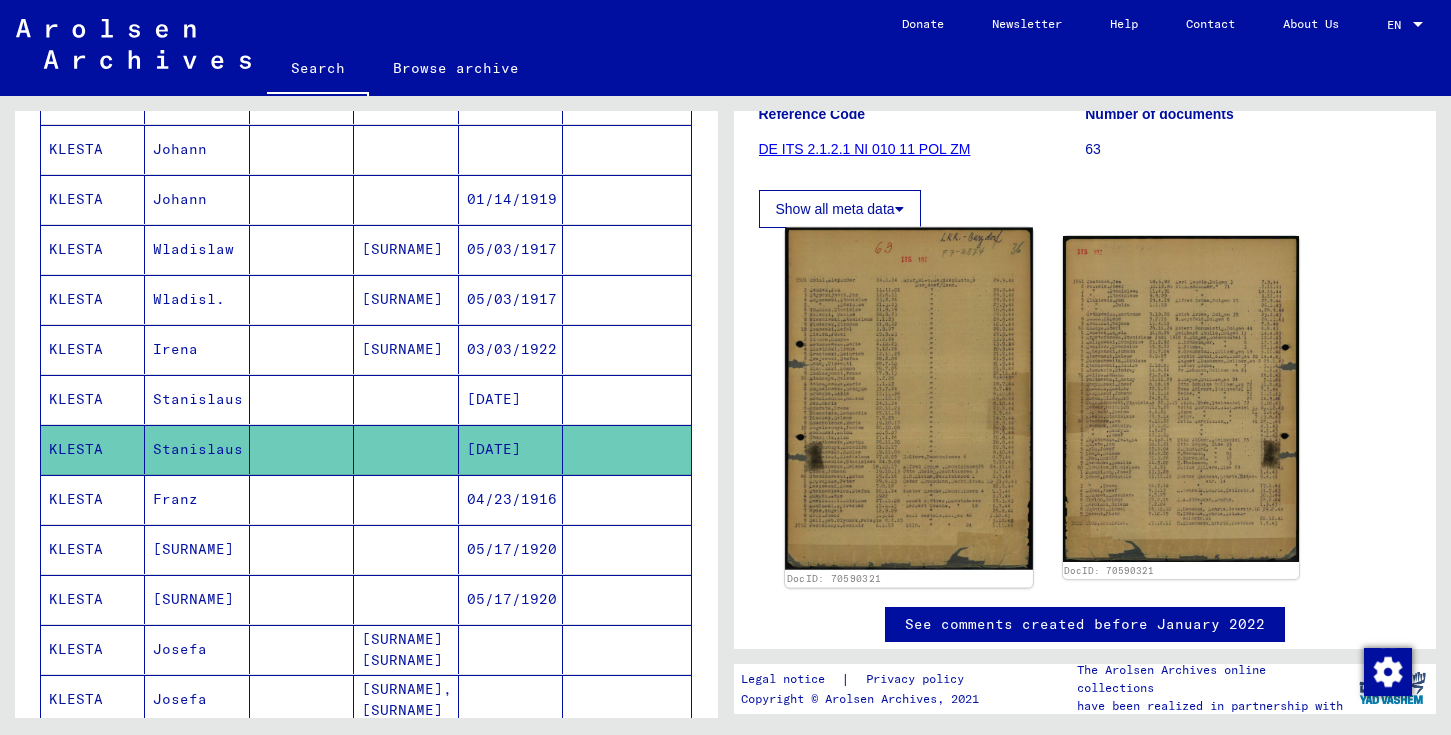 click 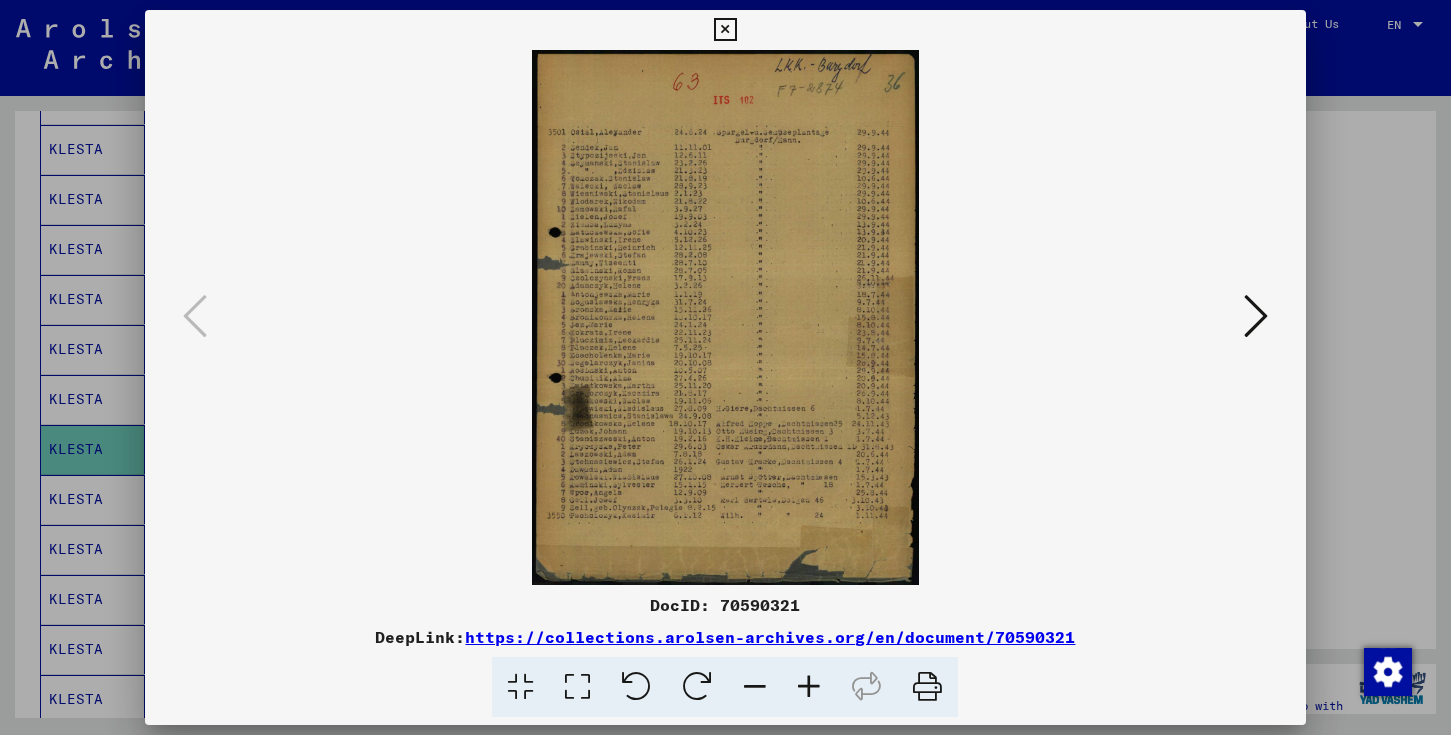click at bounding box center (725, 367) 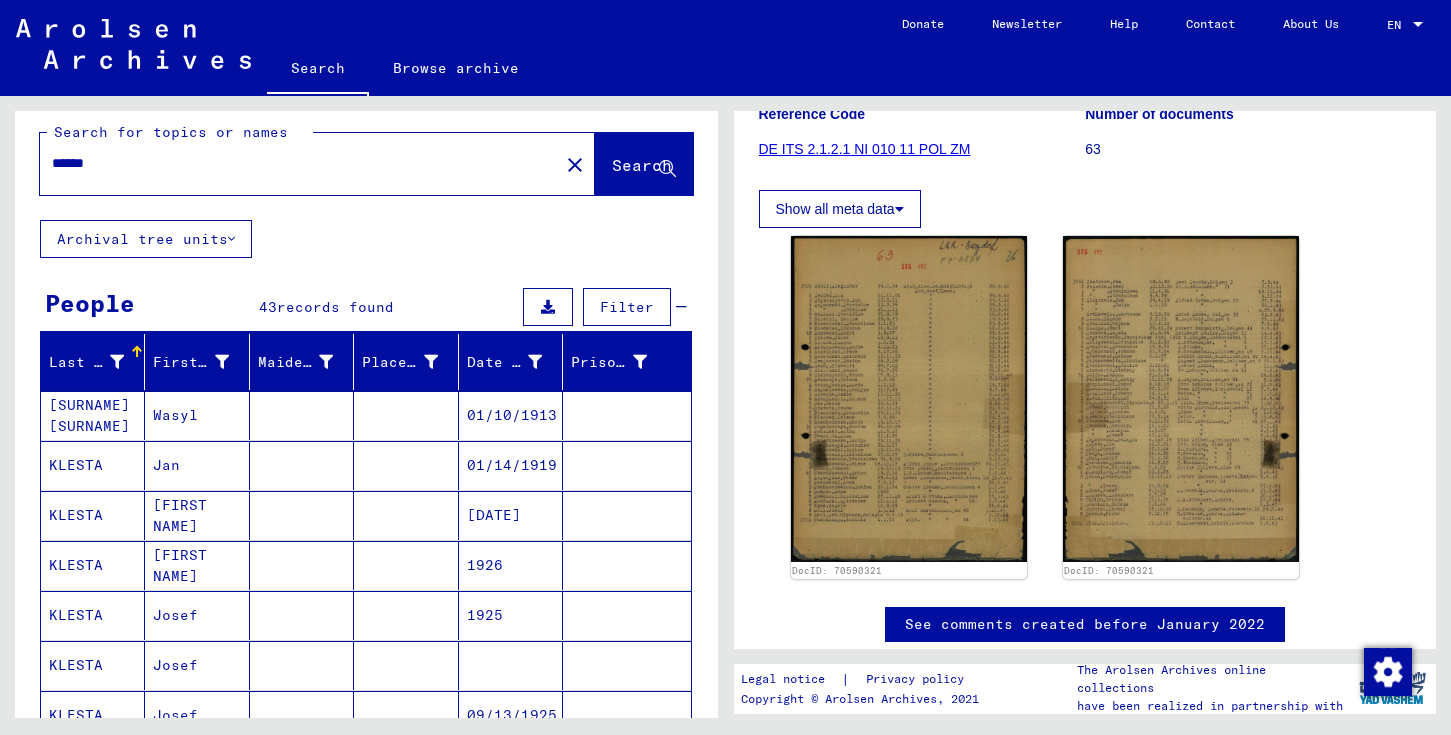 scroll, scrollTop: 0, scrollLeft: 0, axis: both 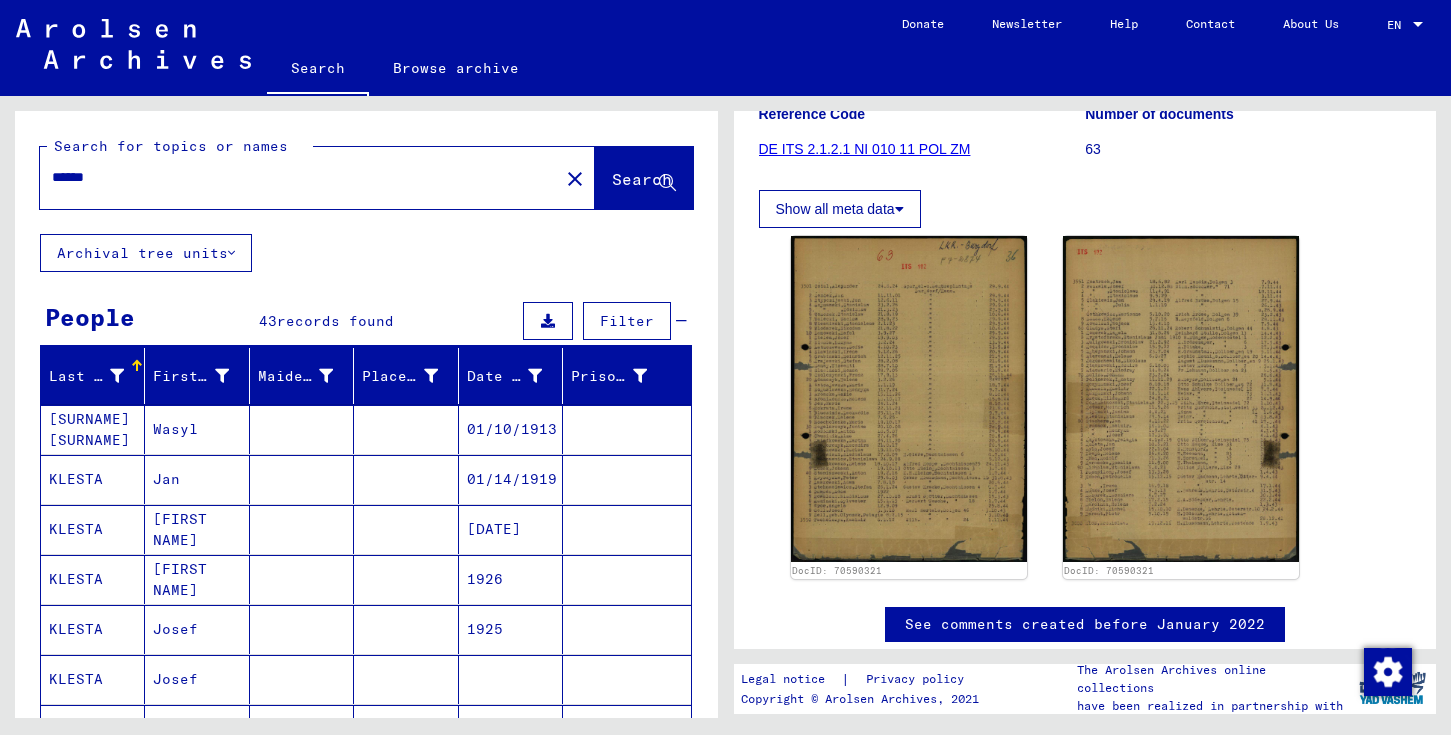 click on "Archival tree units" 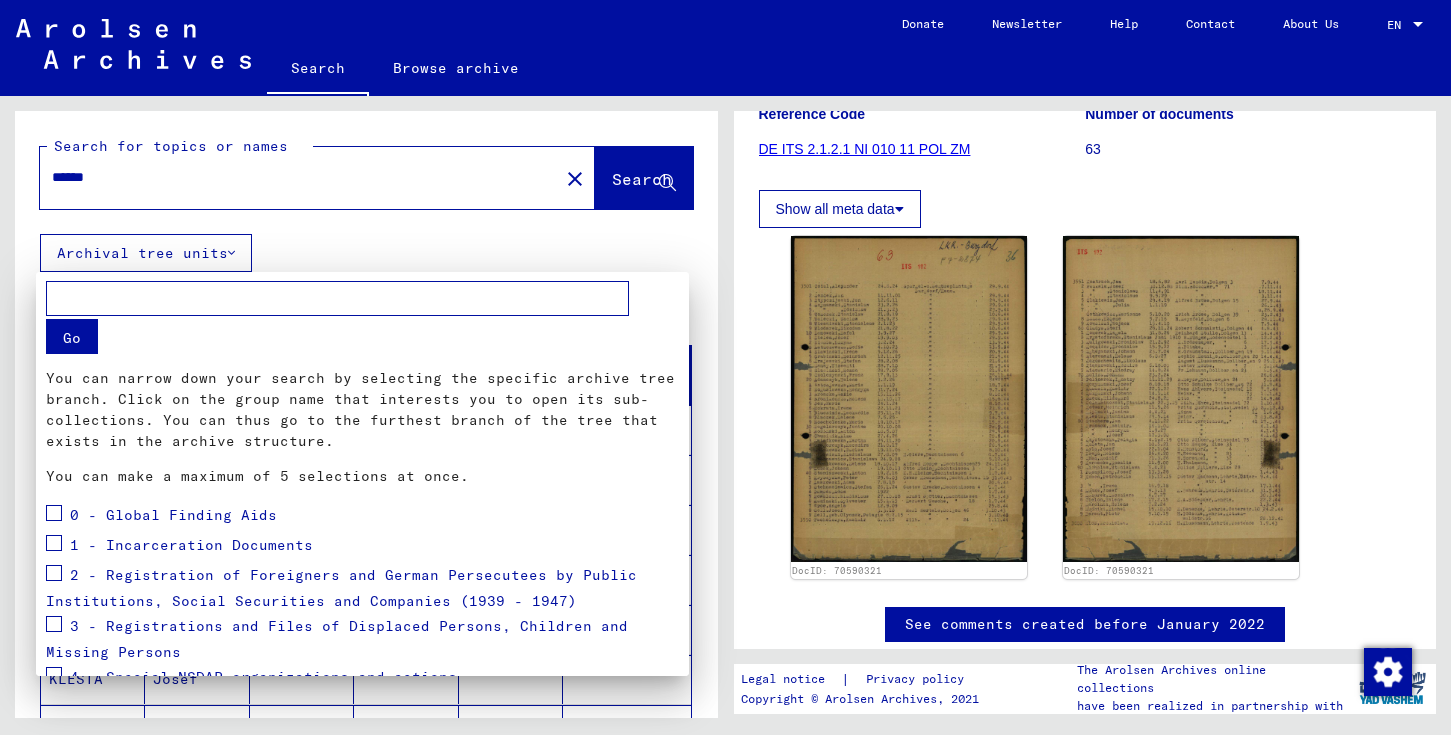 click at bounding box center [725, 367] 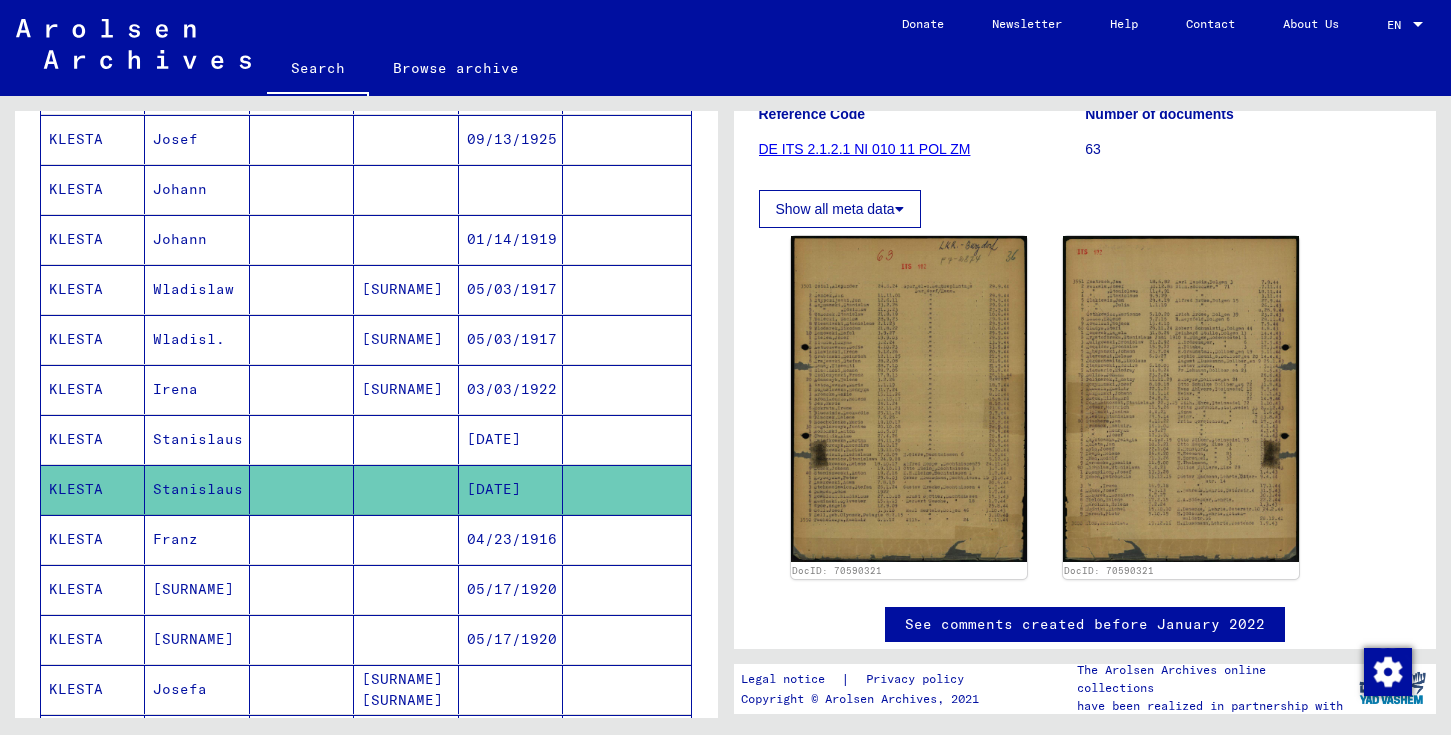 scroll, scrollTop: 591, scrollLeft: 0, axis: vertical 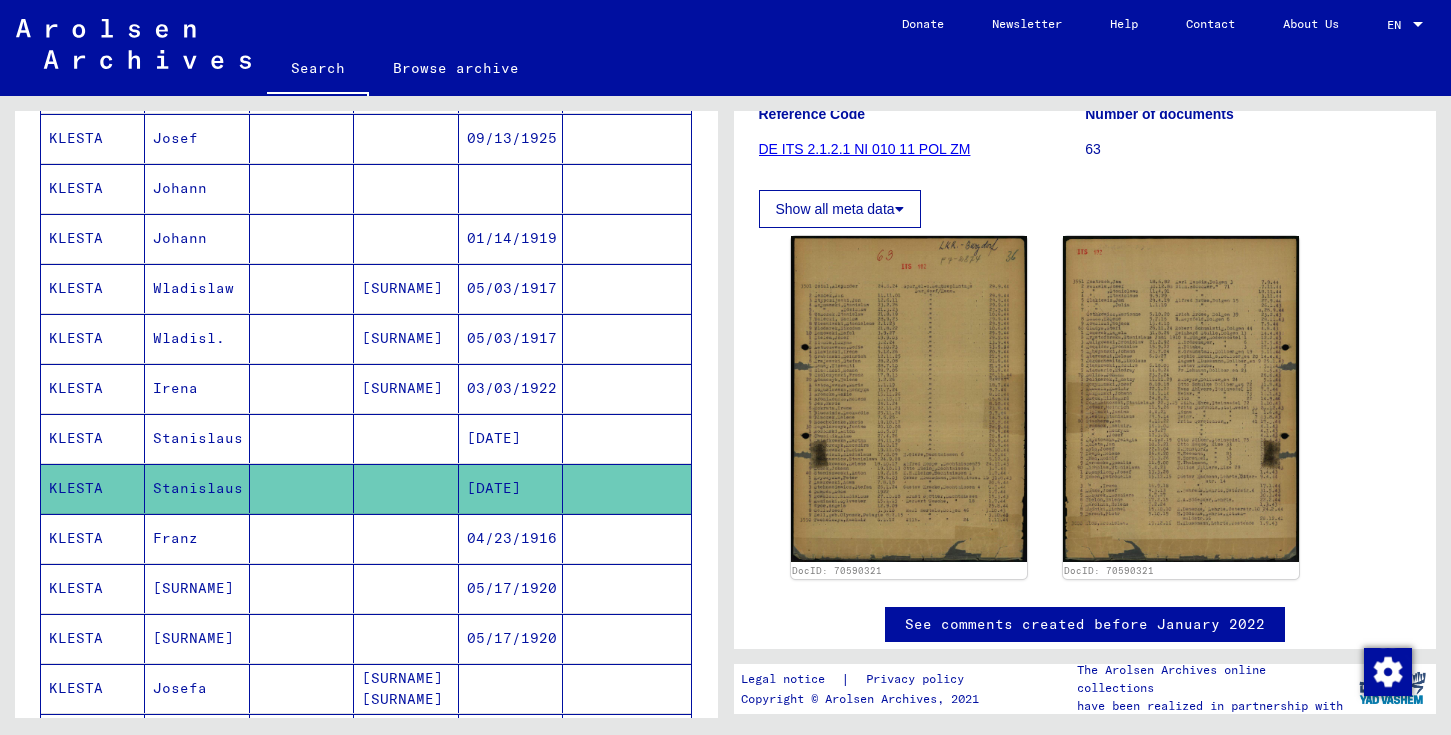 click on "KLESTA" at bounding box center [93, 438] 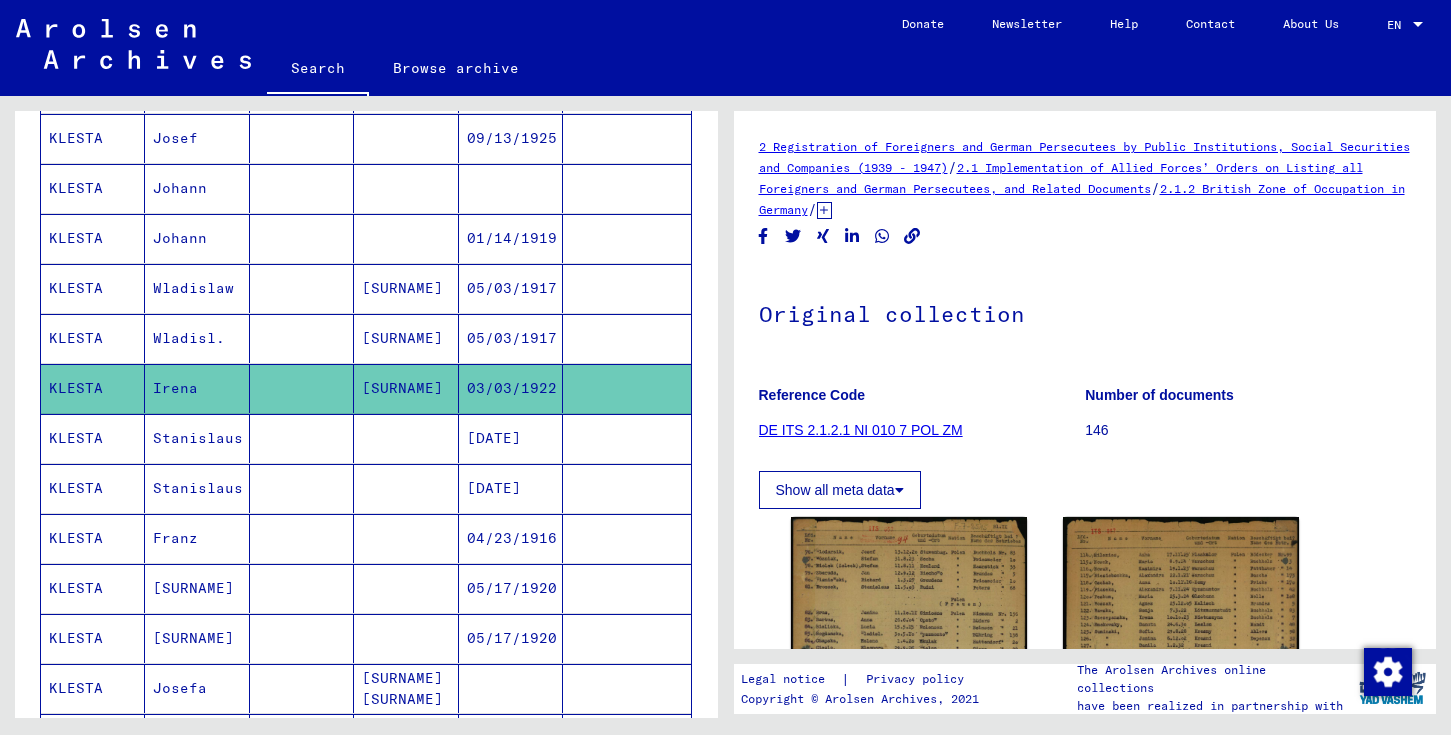 scroll, scrollTop: 0, scrollLeft: 0, axis: both 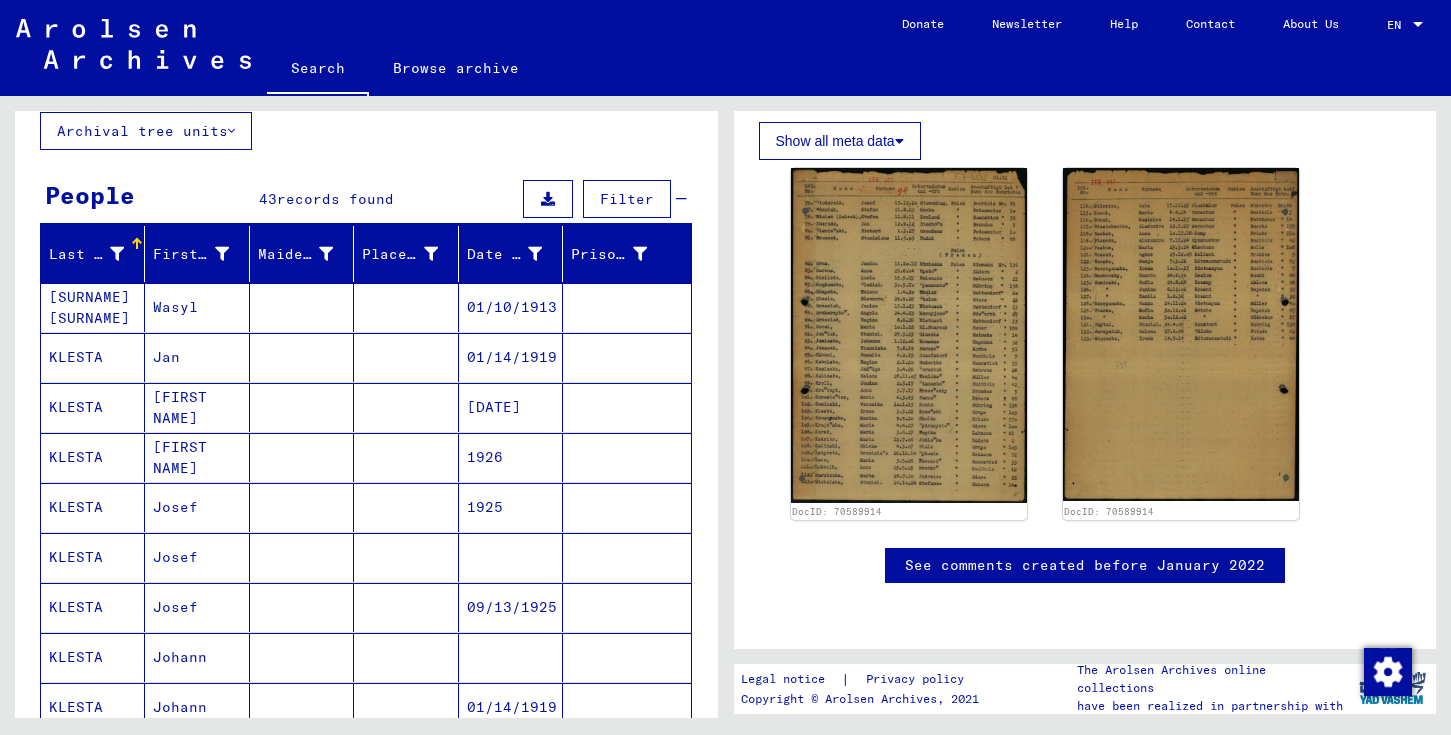 click on "Wasyl" at bounding box center [197, 357] 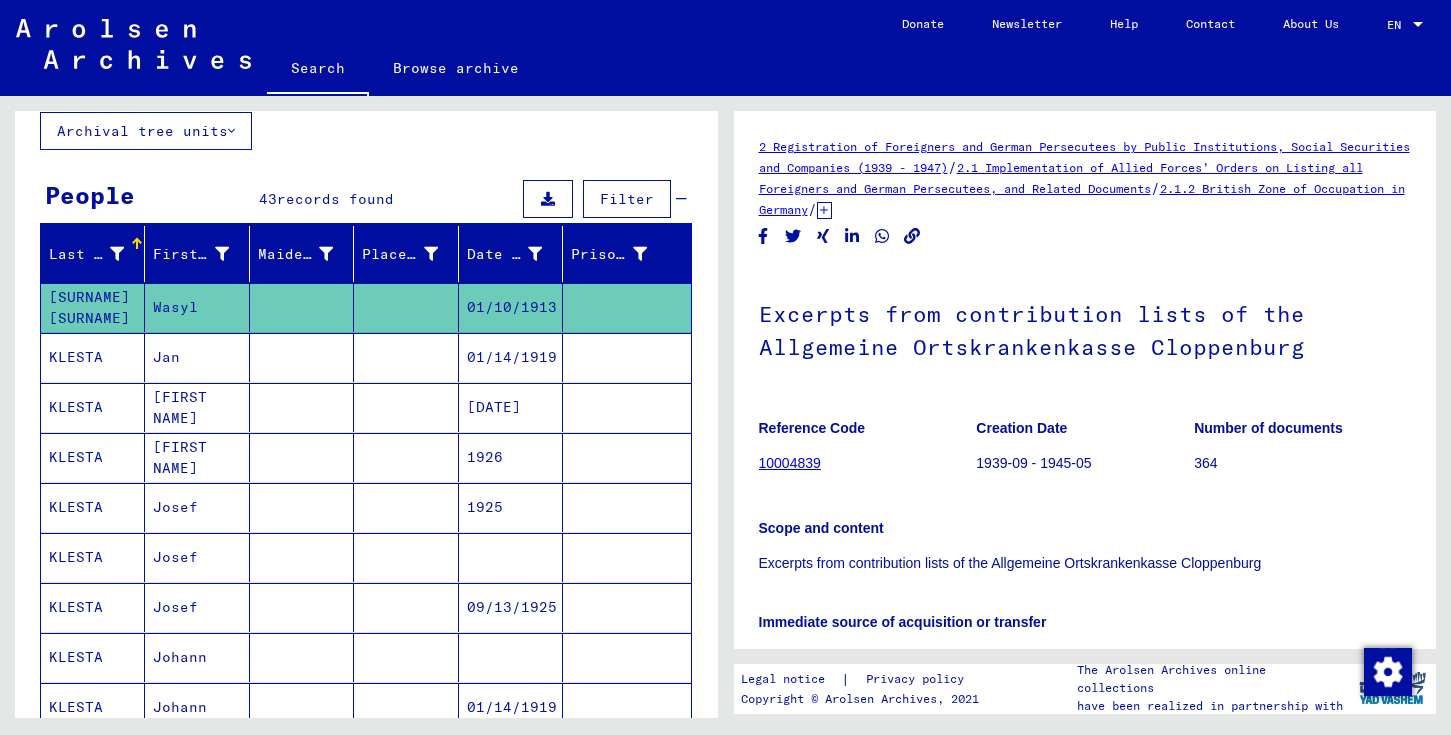 scroll, scrollTop: 0, scrollLeft: 0, axis: both 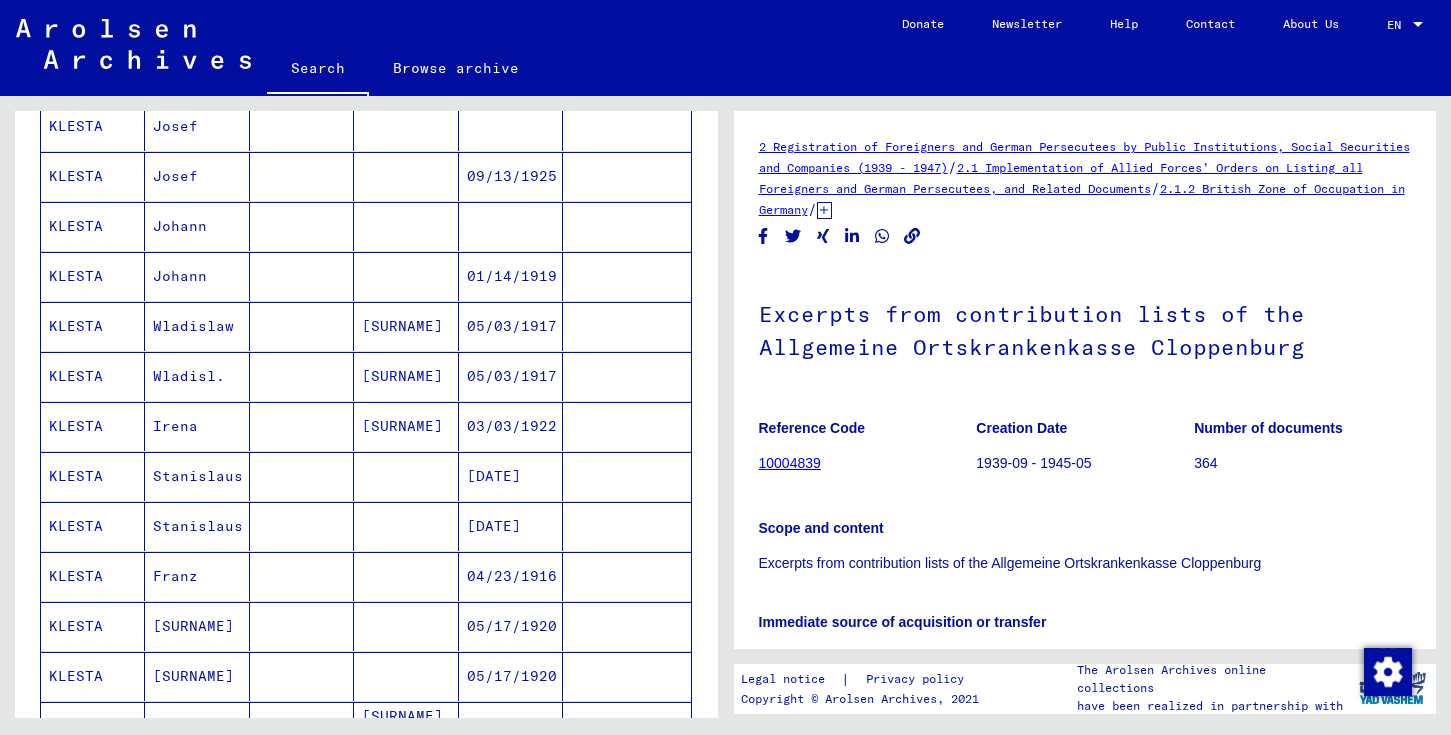 click on "KLESTA" at bounding box center (93, 526) 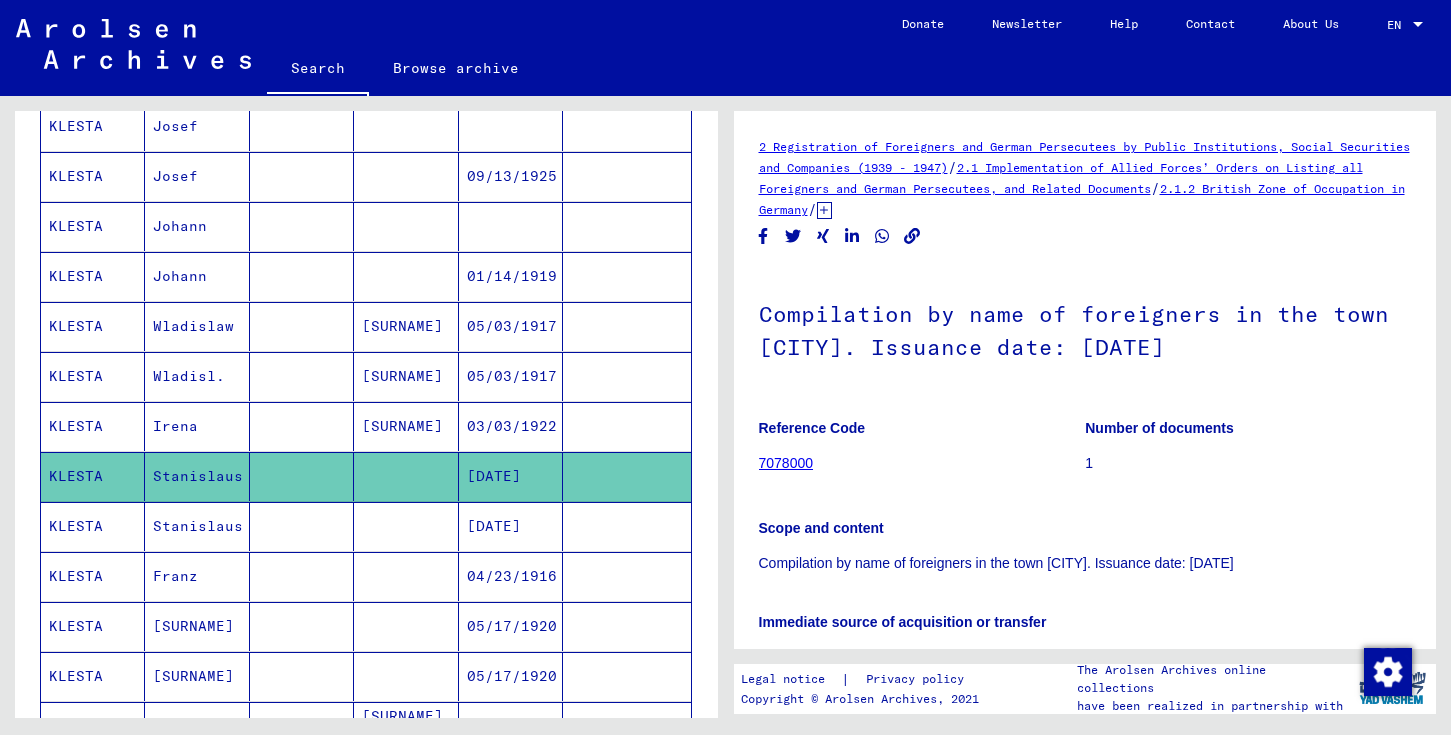 scroll, scrollTop: 0, scrollLeft: 0, axis: both 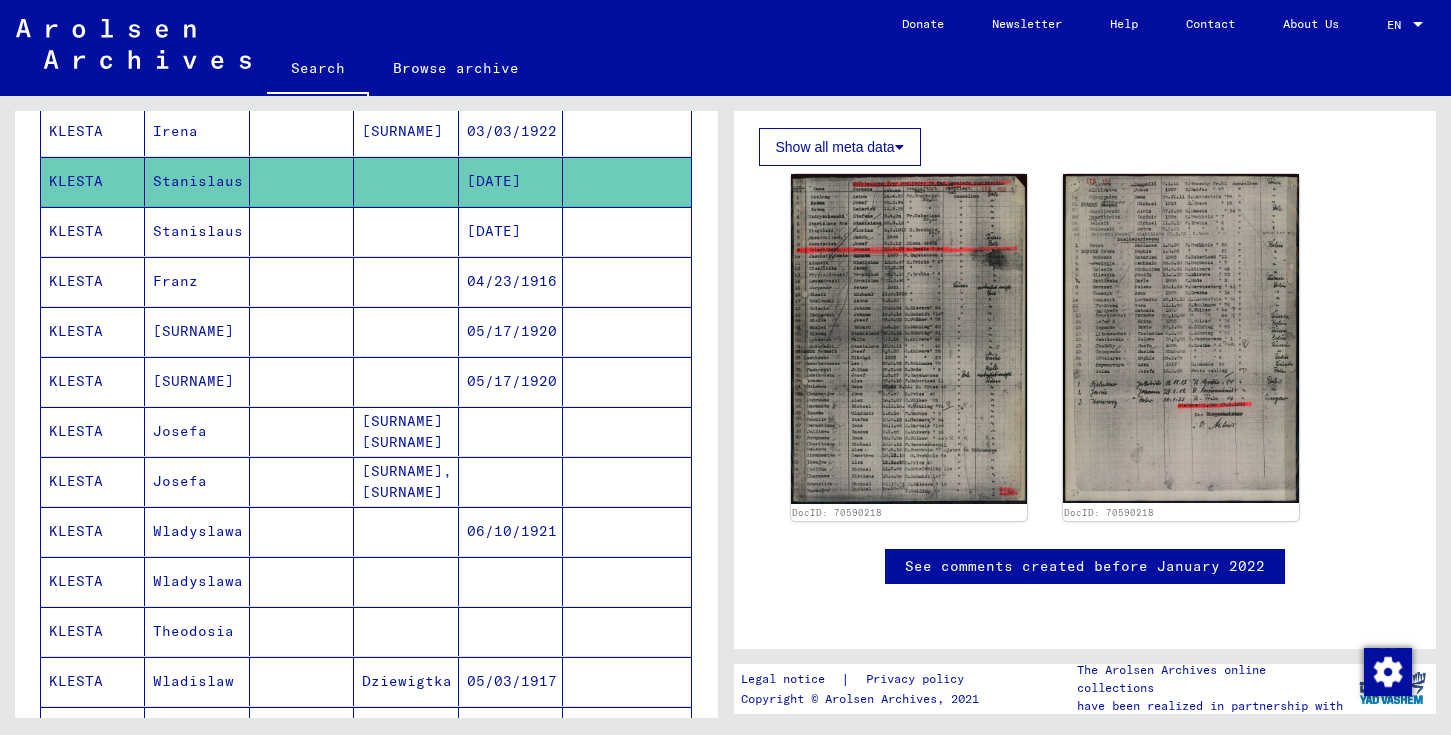 click on "KLESTA" at bounding box center (93, 481) 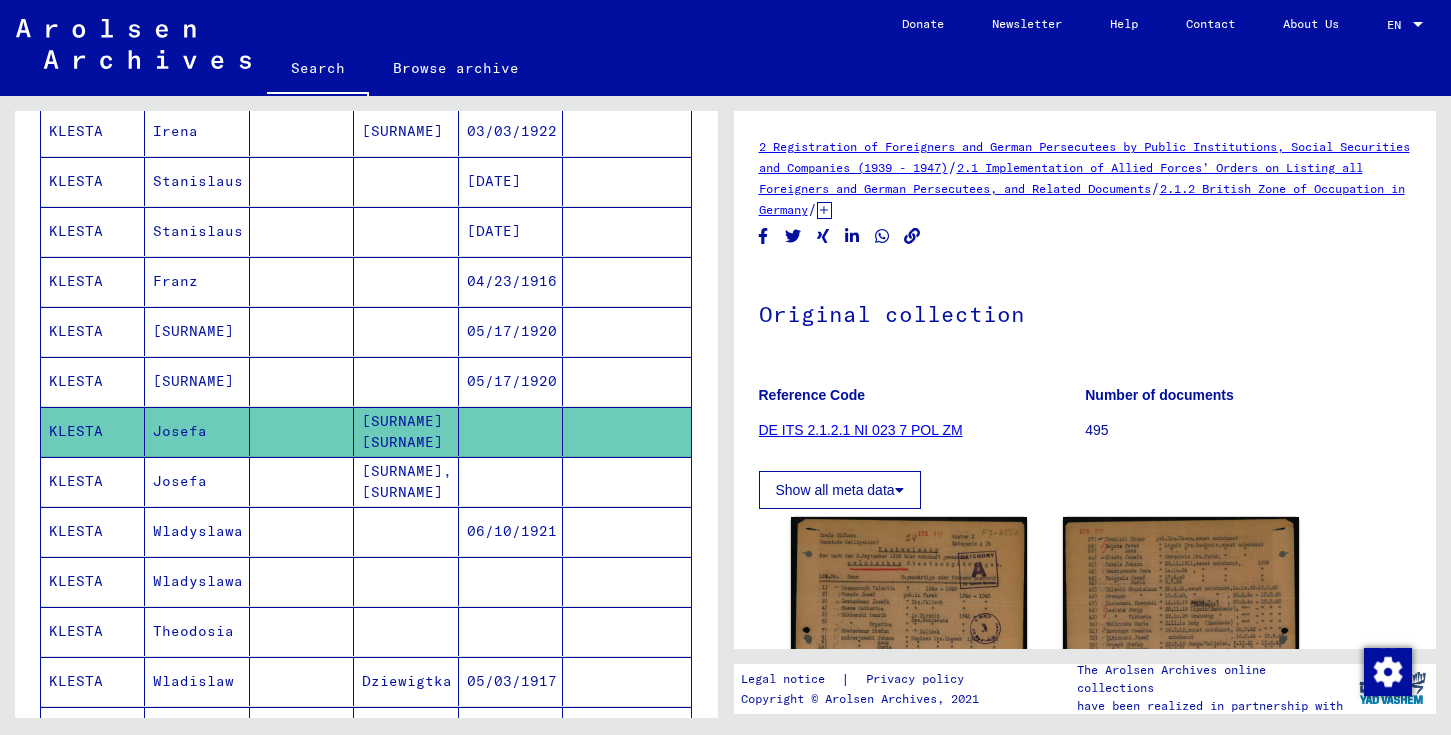 scroll, scrollTop: 0, scrollLeft: 0, axis: both 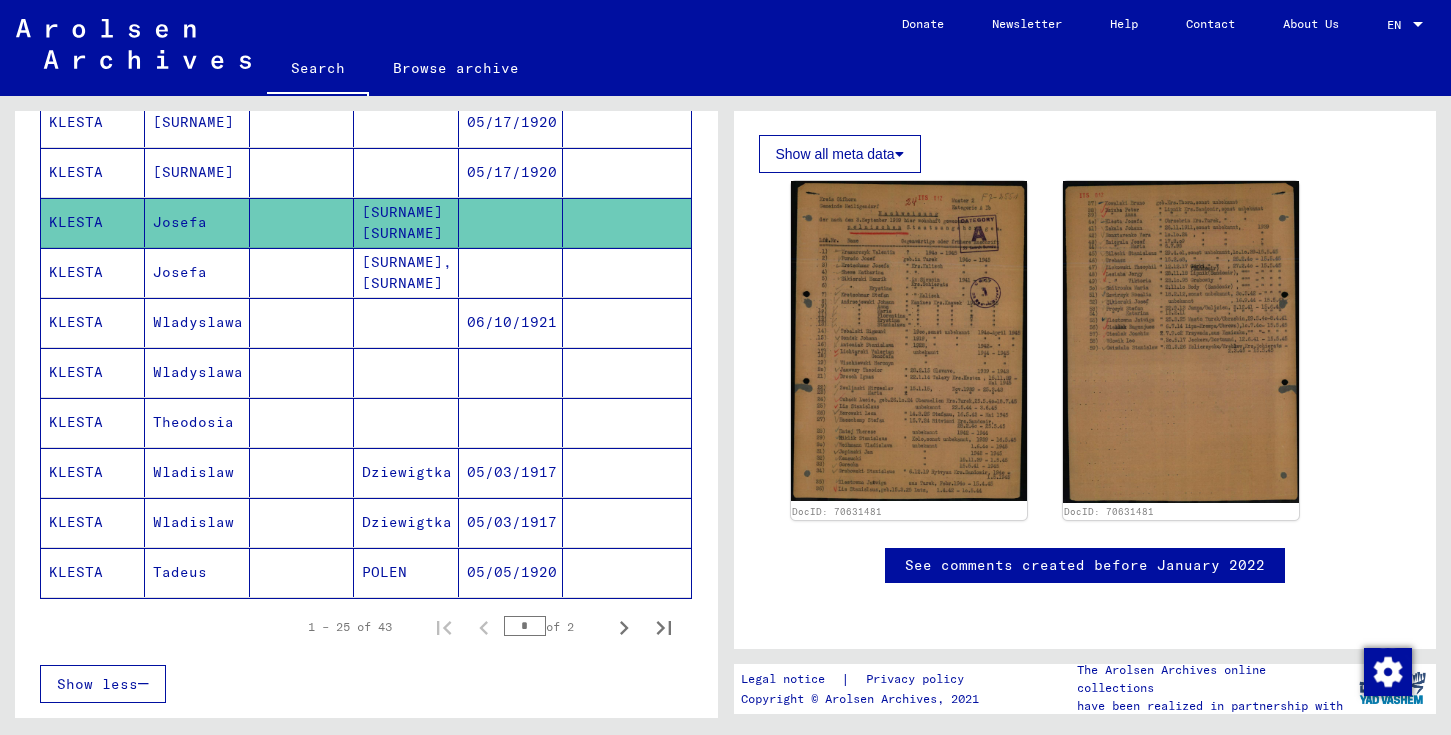 click on "KLESTA" at bounding box center [93, 372] 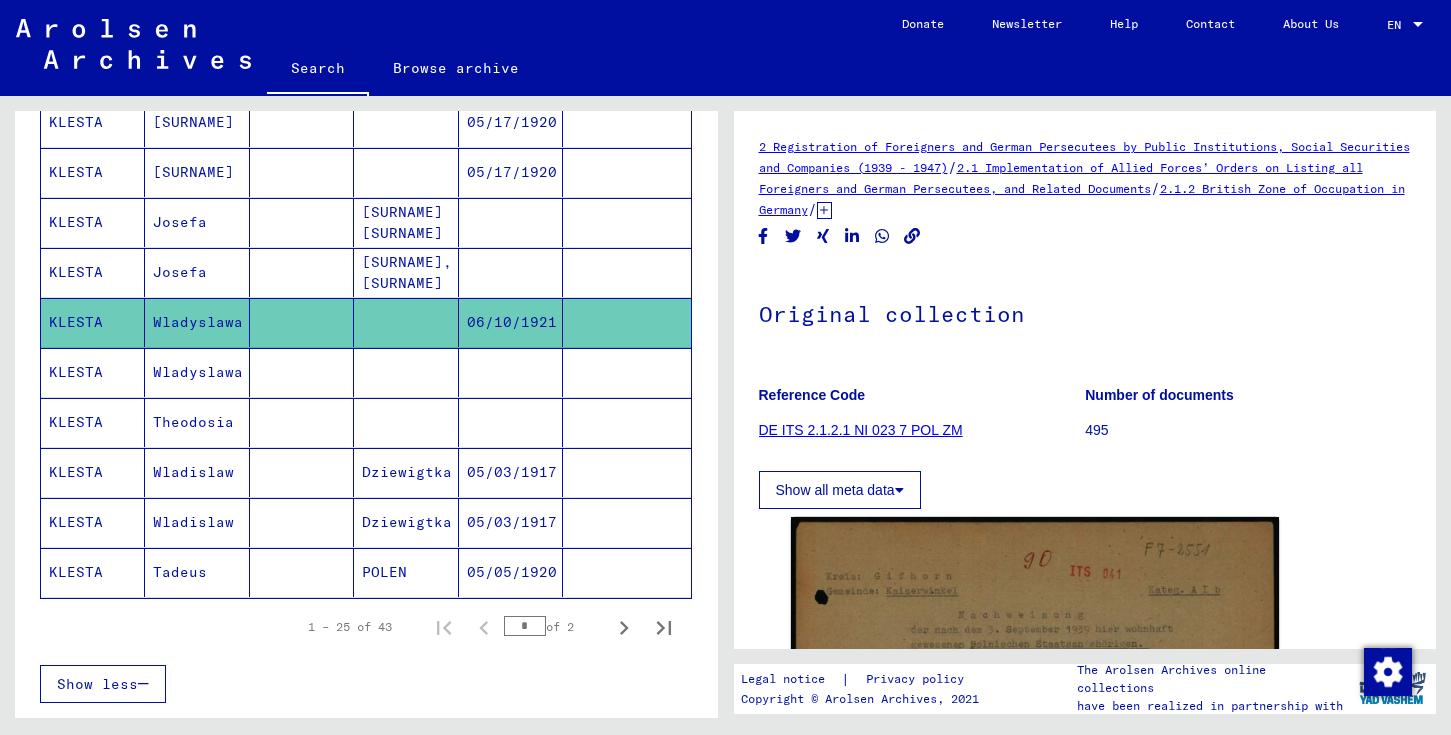 scroll, scrollTop: 0, scrollLeft: 0, axis: both 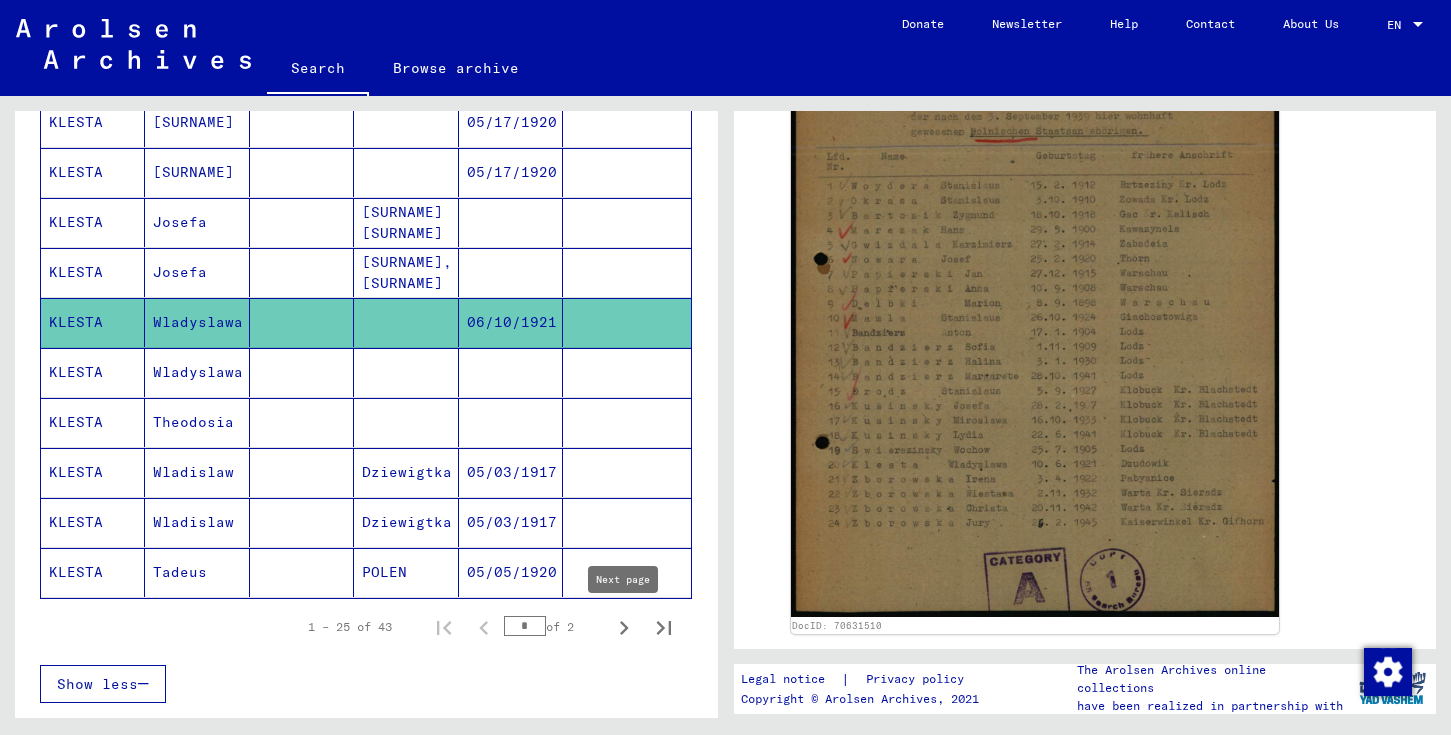 click 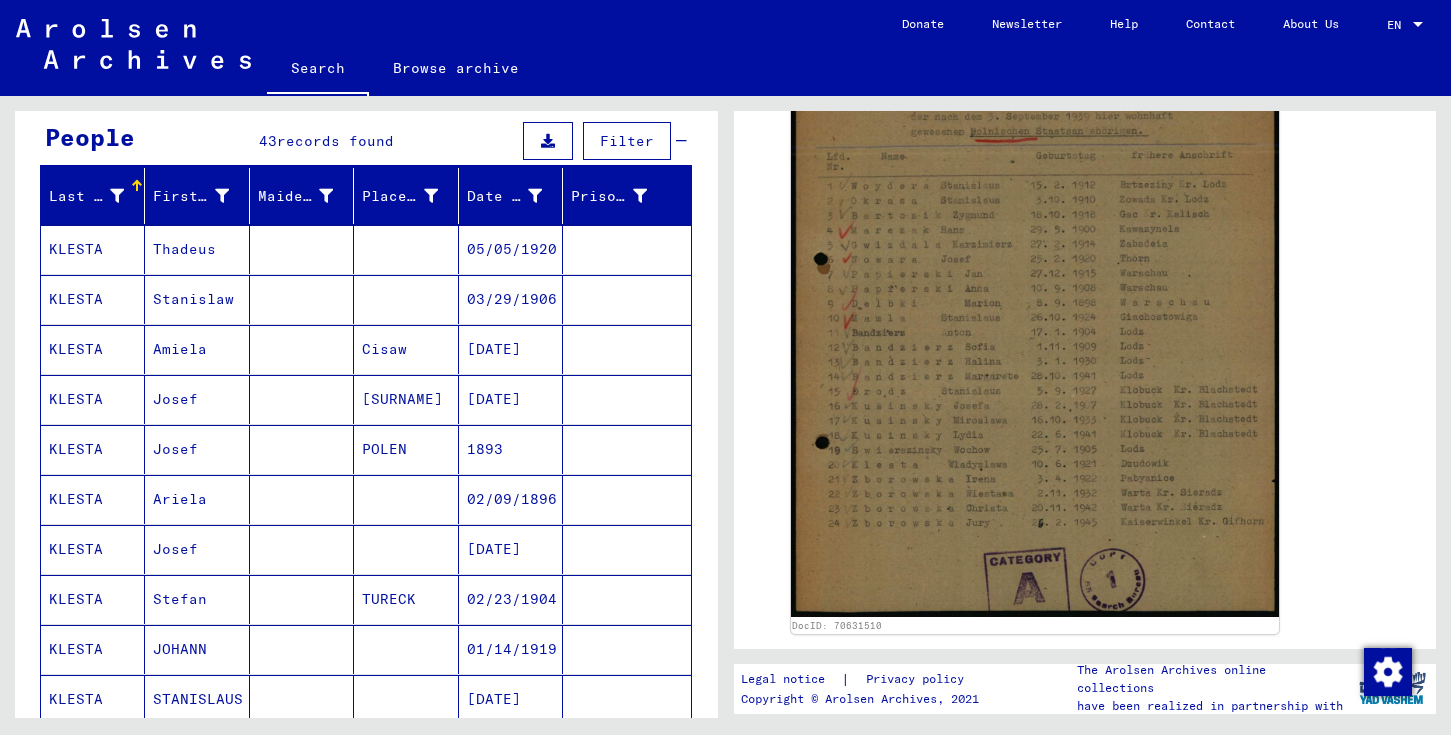 scroll, scrollTop: 178, scrollLeft: 0, axis: vertical 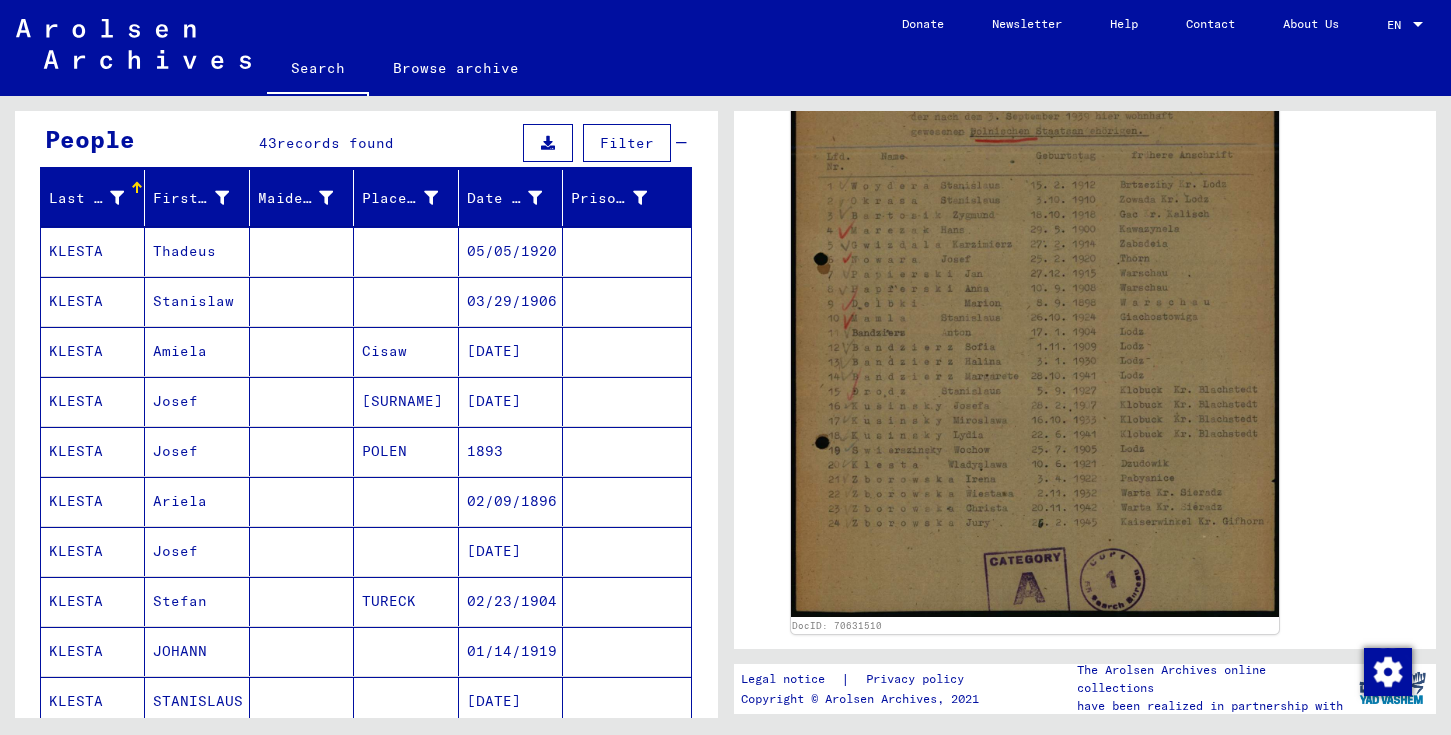 click on "KLESTA" at bounding box center (93, 351) 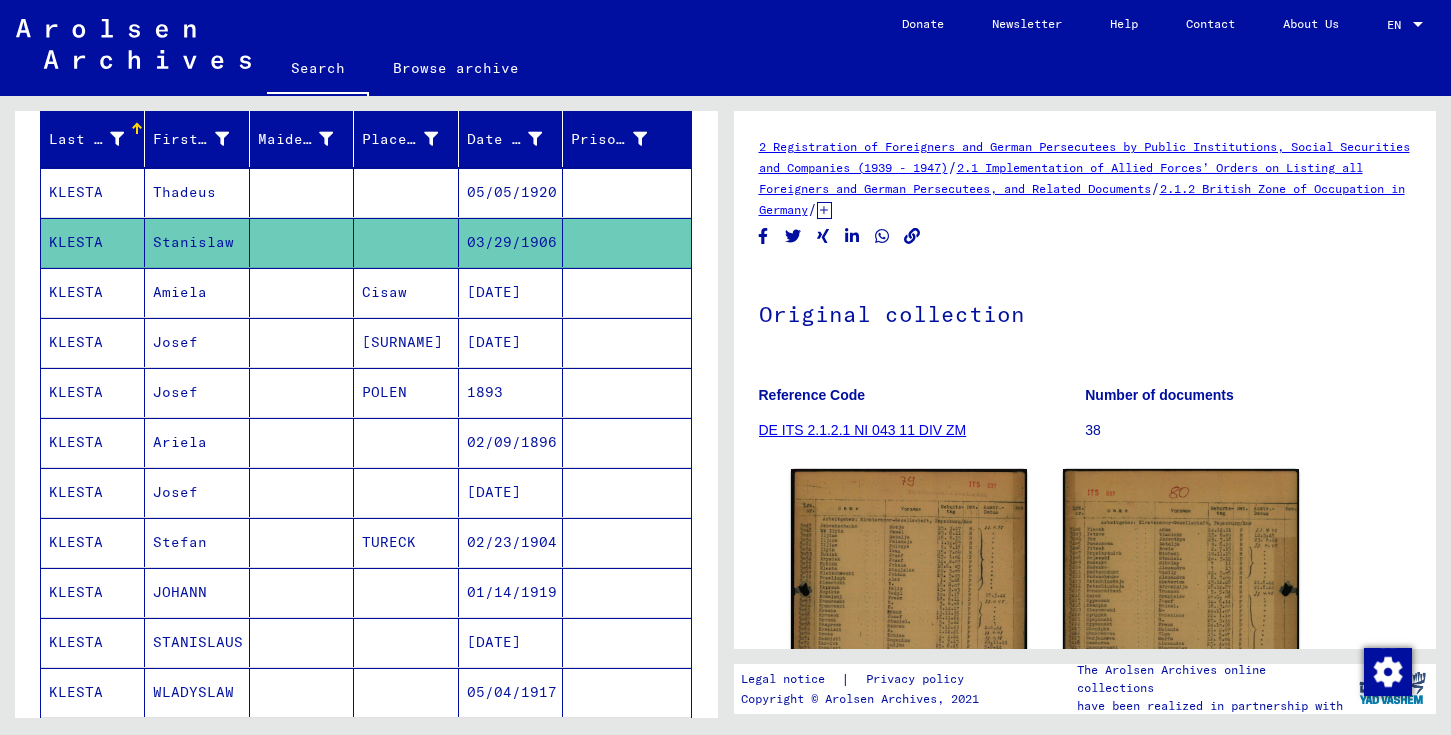 scroll, scrollTop: 267, scrollLeft: 0, axis: vertical 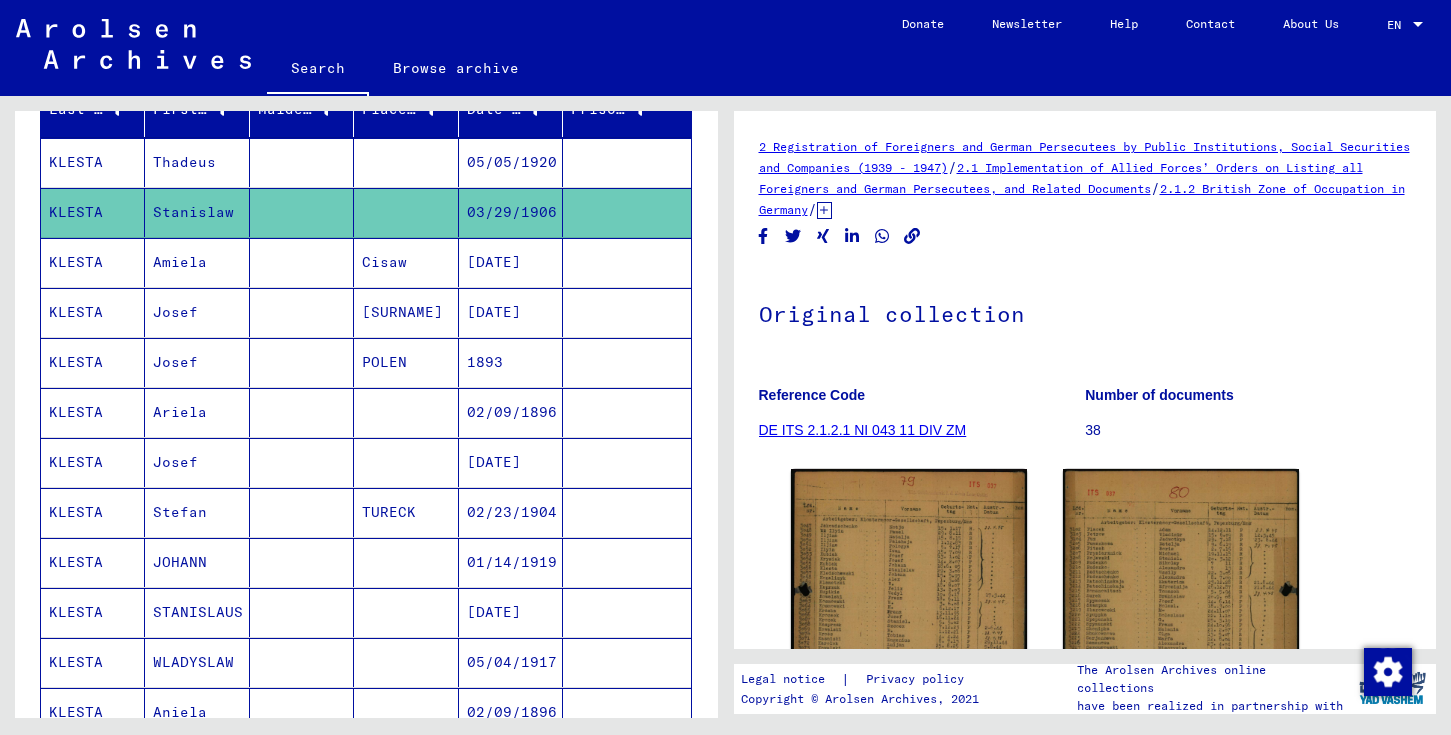 click on "KLESTA" at bounding box center [93, 512] 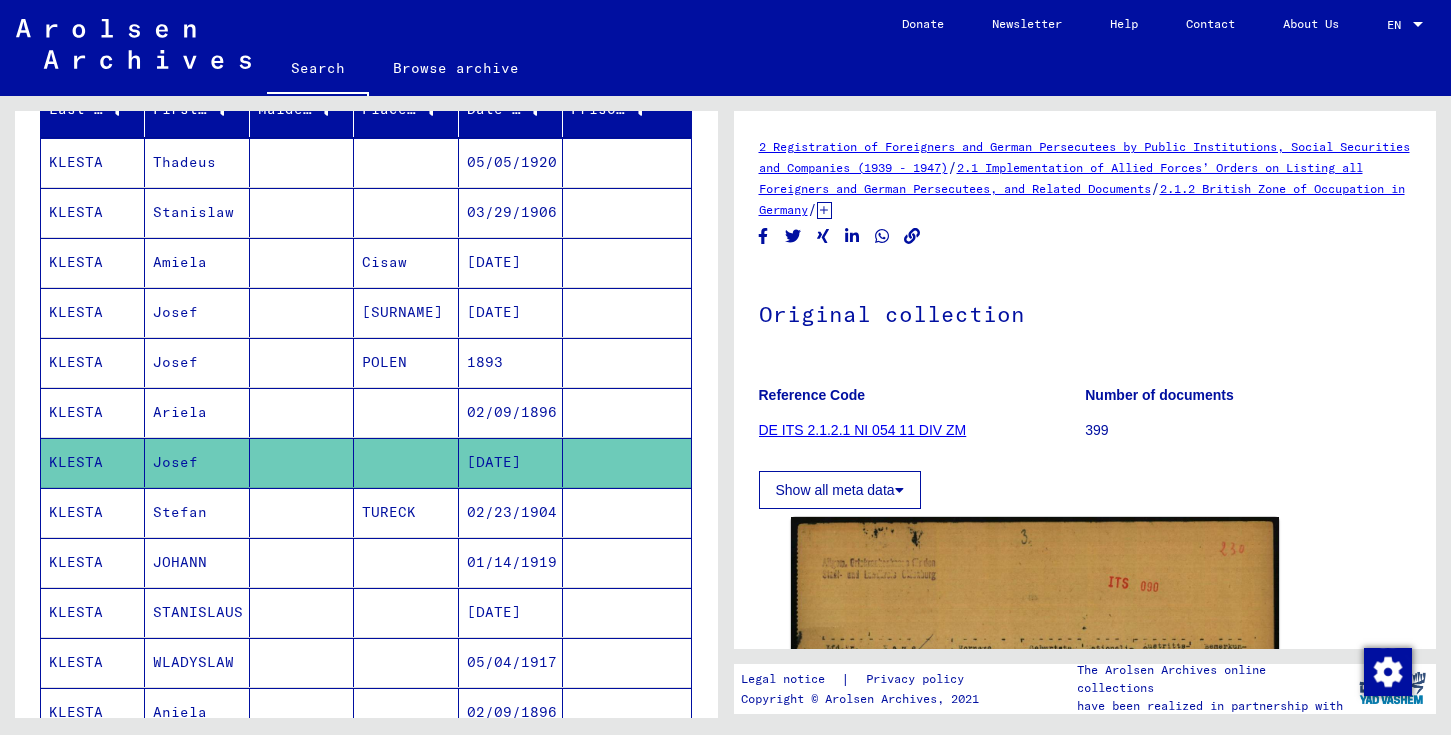 scroll, scrollTop: 0, scrollLeft: 0, axis: both 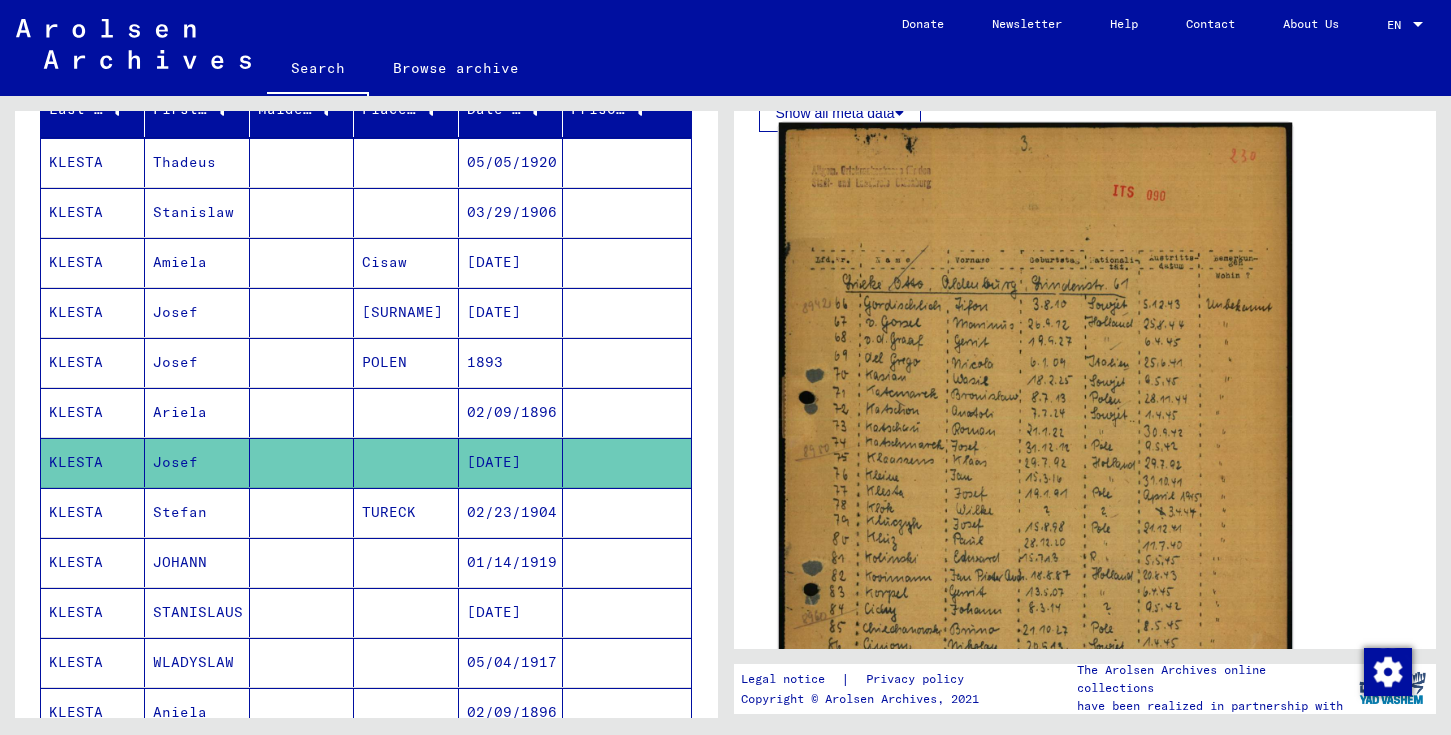 click 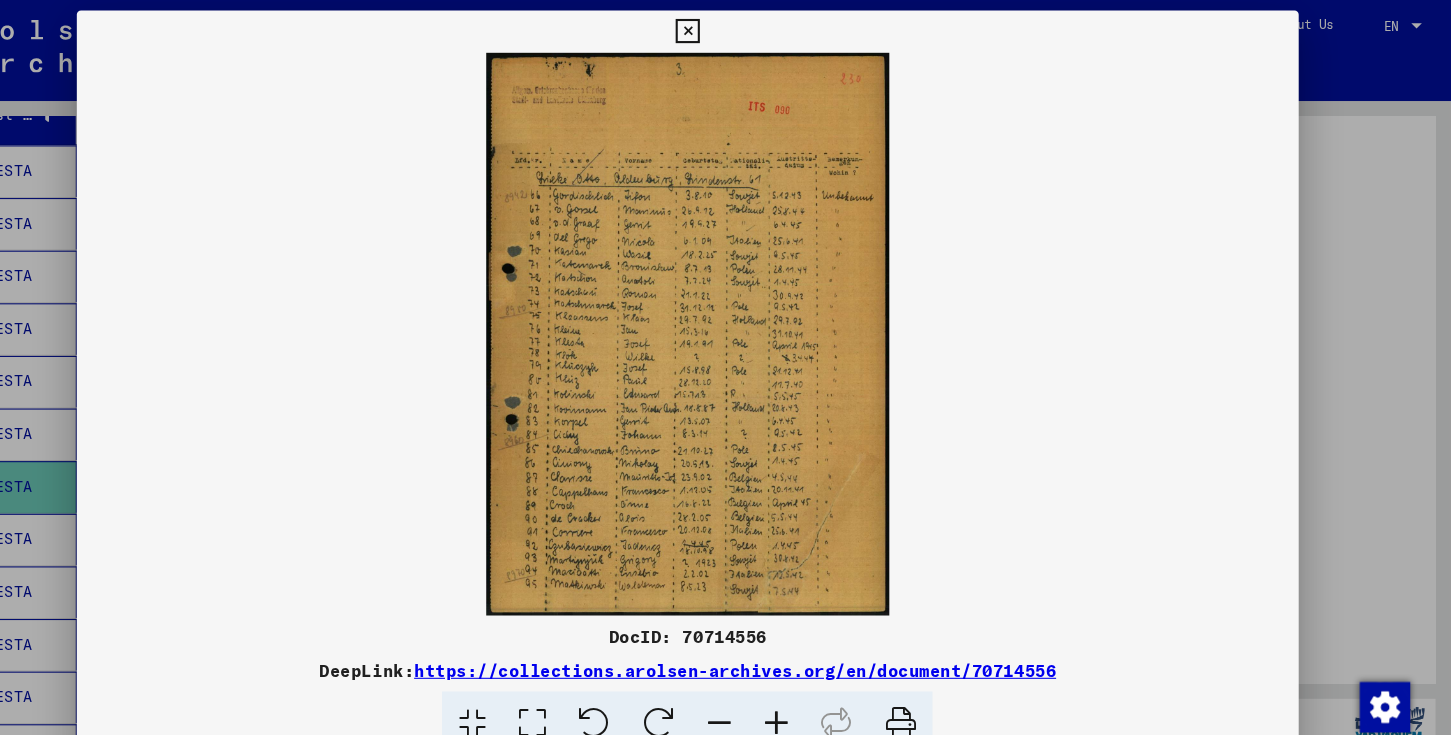 type 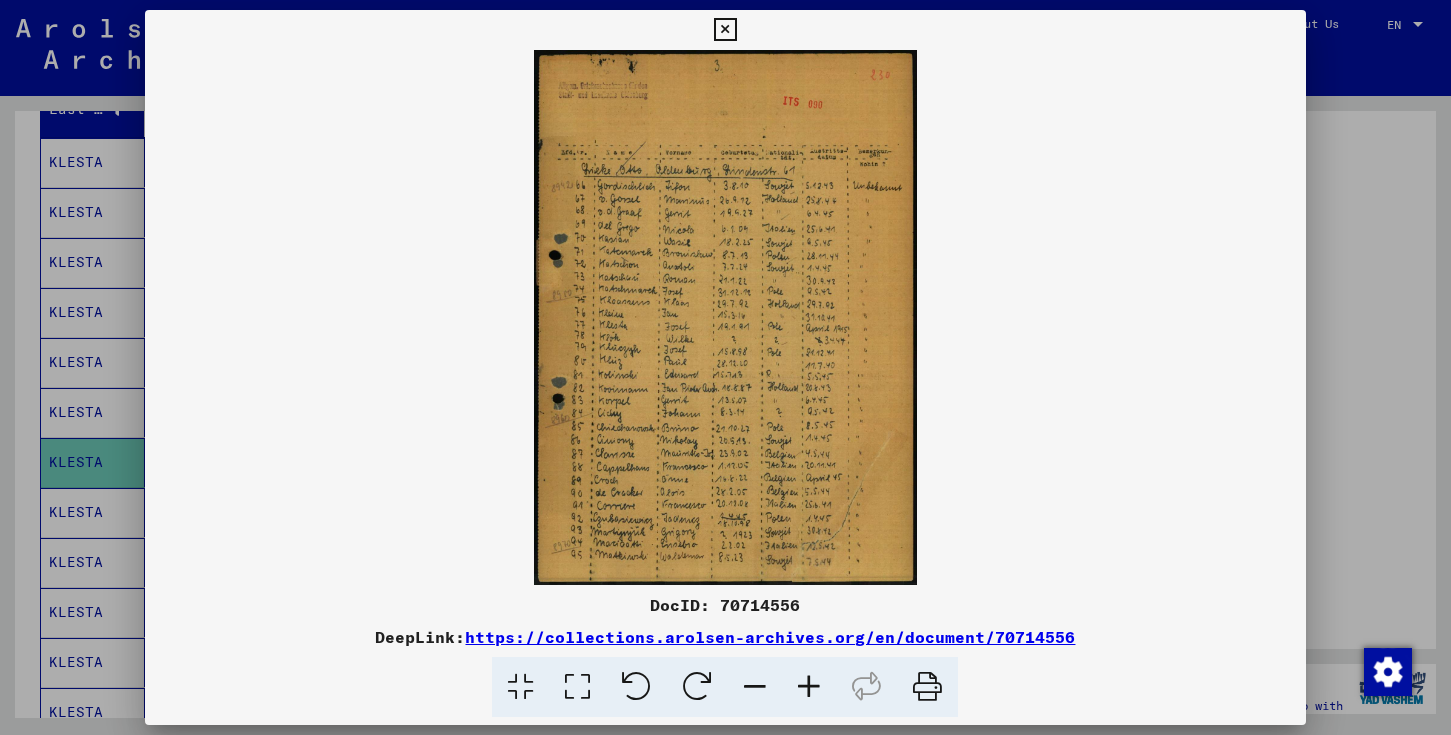 click at bounding box center (725, 367) 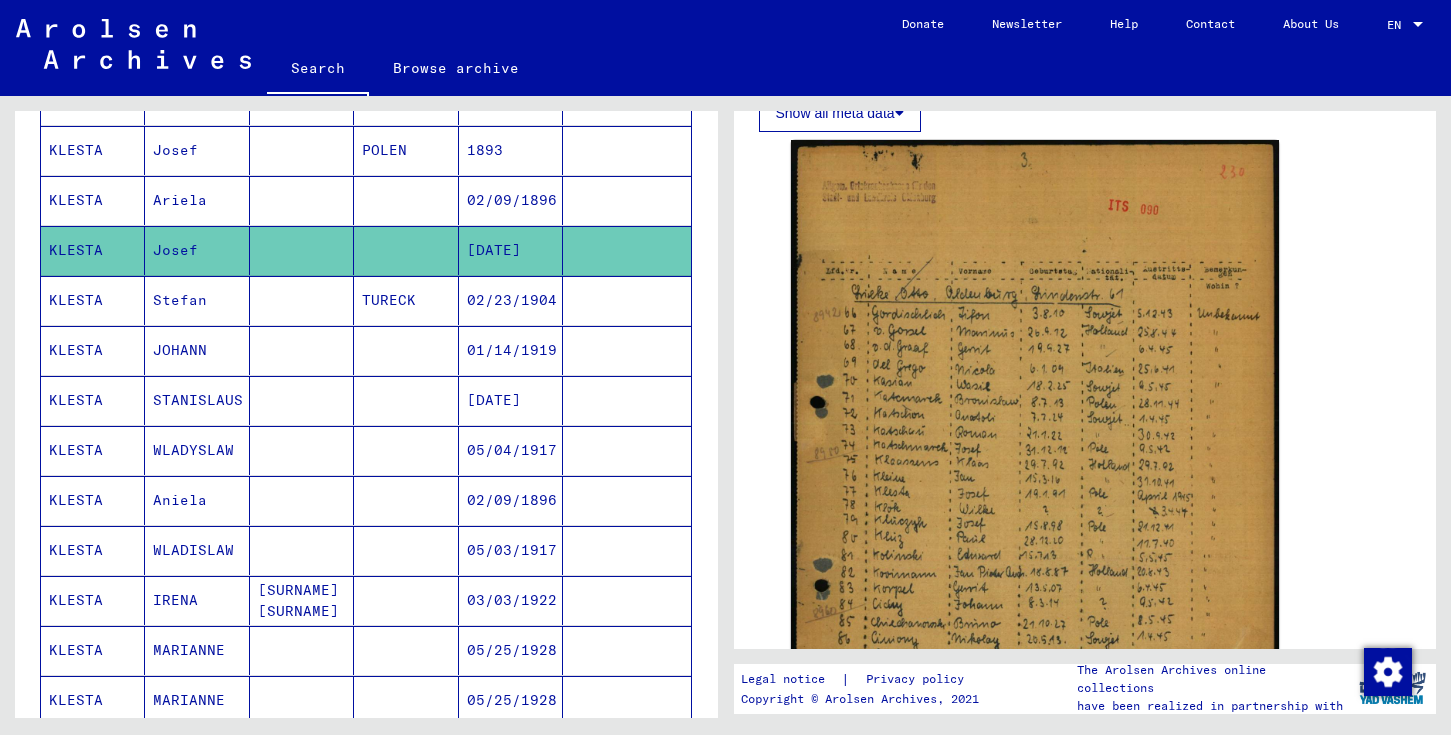 scroll, scrollTop: 480, scrollLeft: 0, axis: vertical 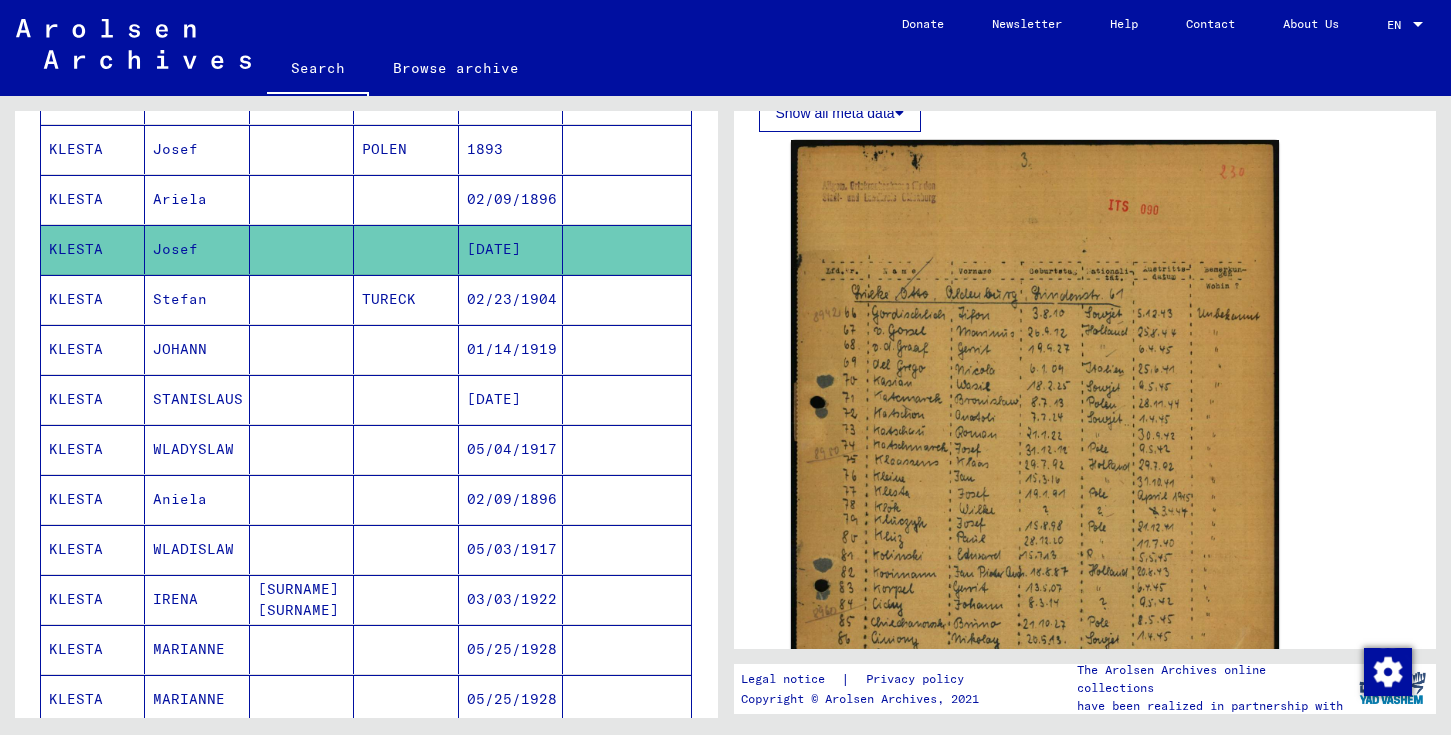 click on "KLESTA" at bounding box center [93, 499] 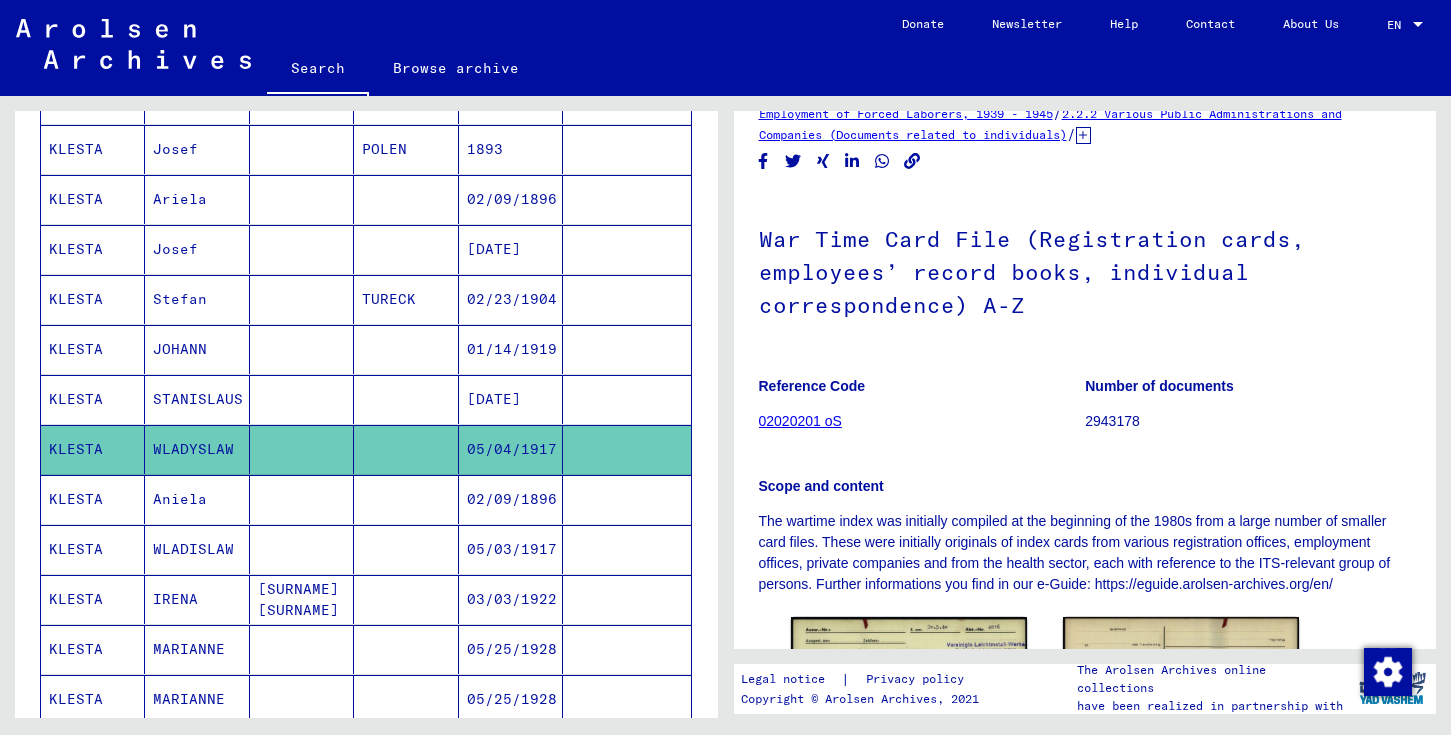 scroll, scrollTop: 77, scrollLeft: 0, axis: vertical 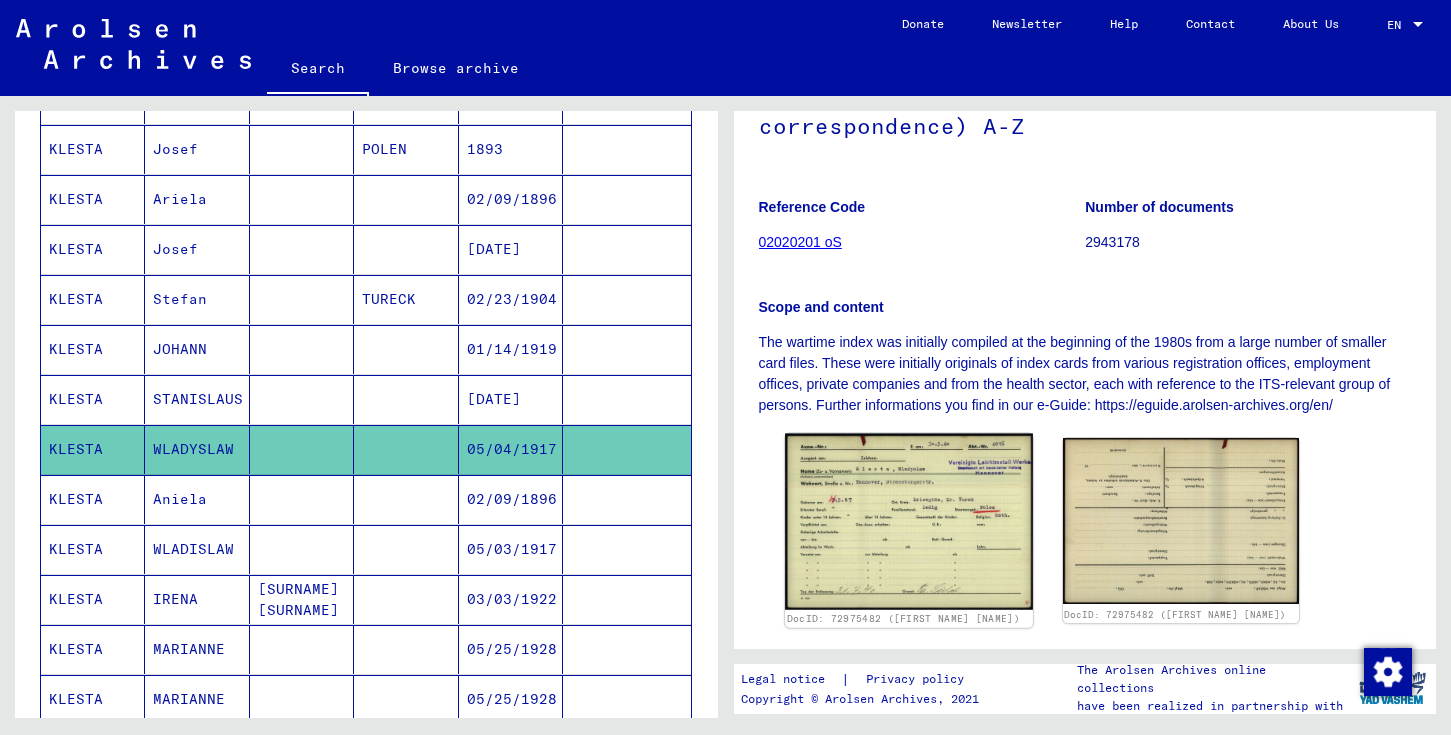 click 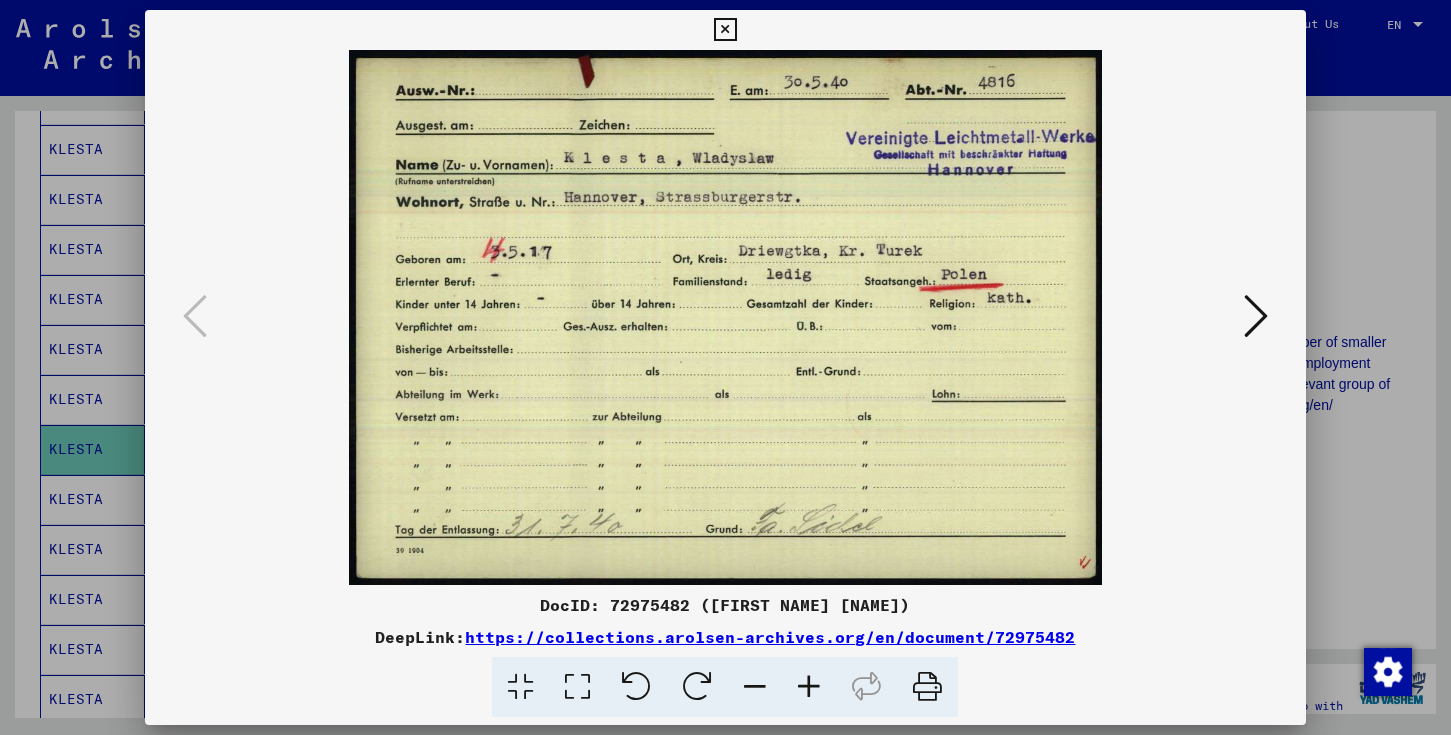 click at bounding box center [1256, 316] 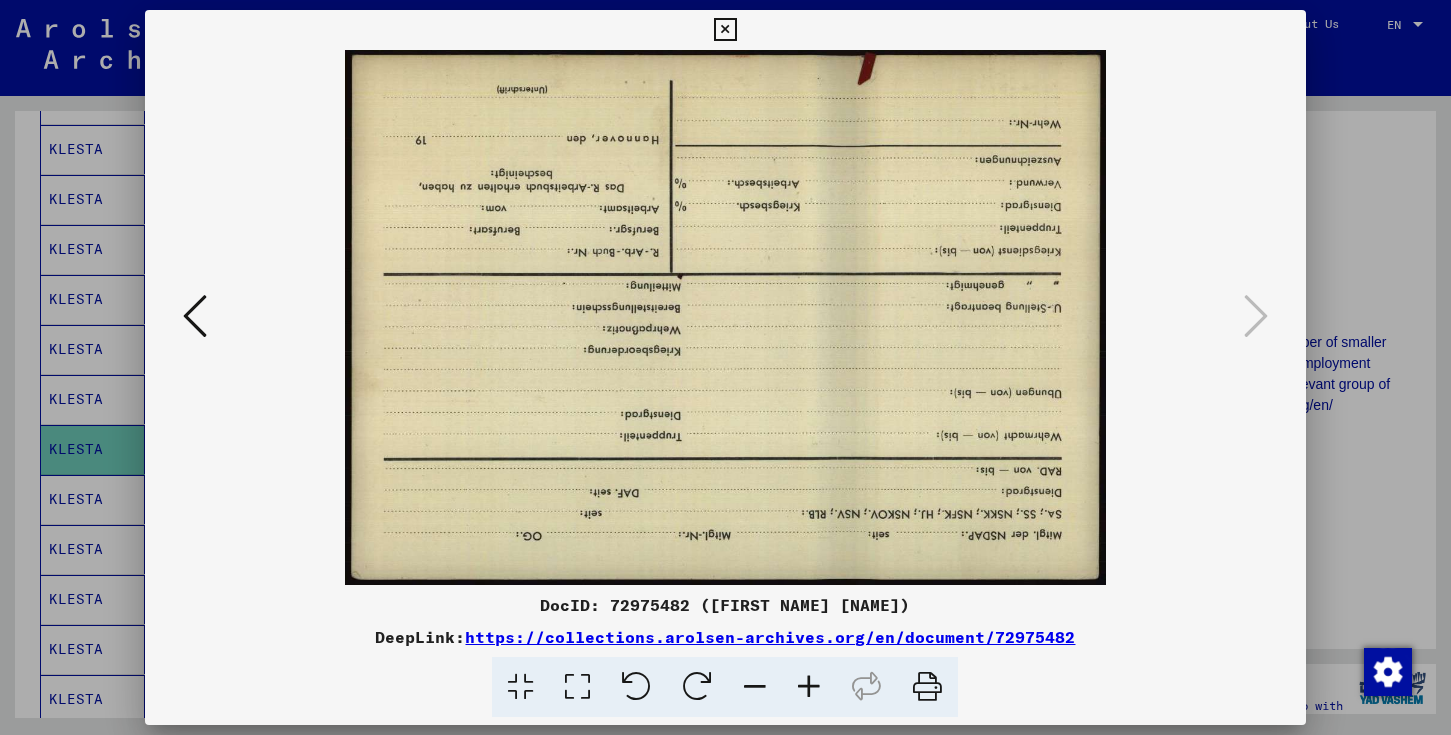 click at bounding box center (725, 367) 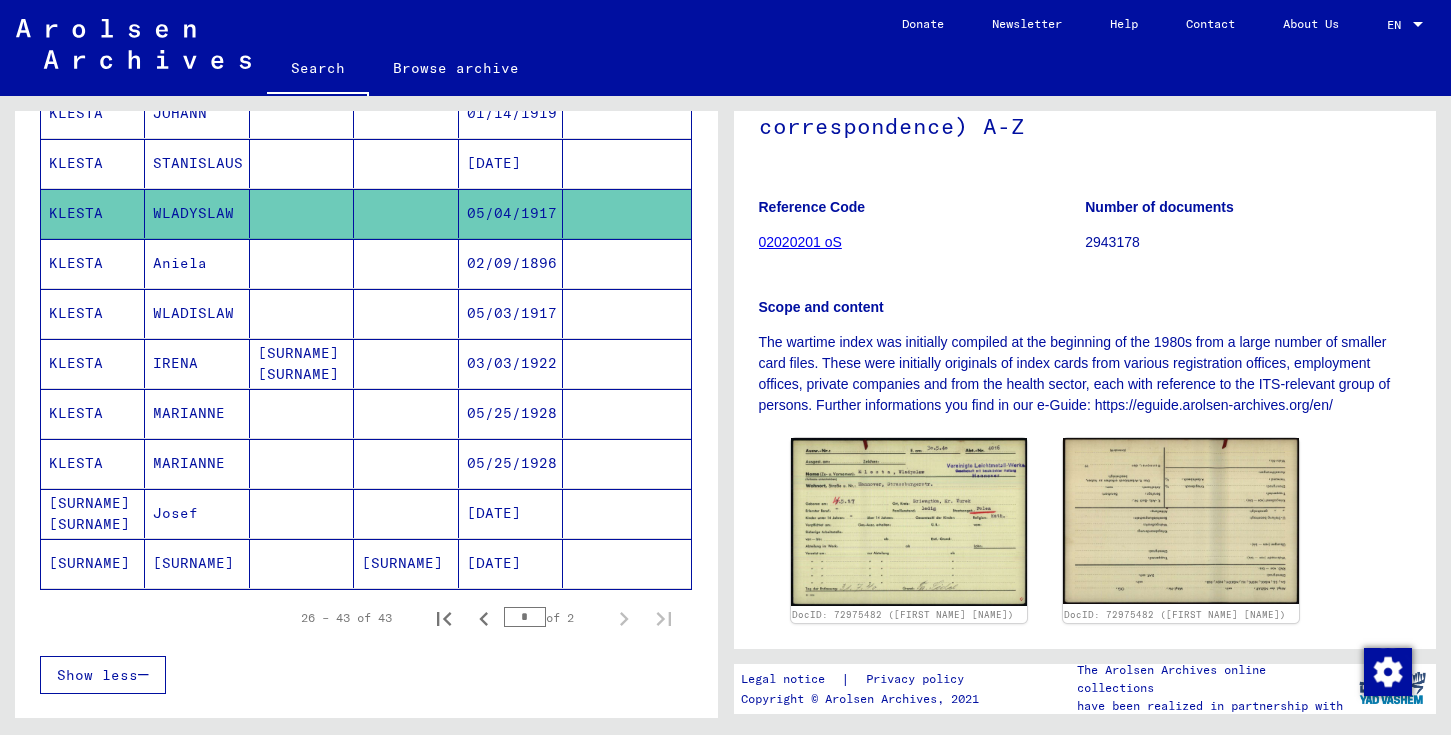 scroll, scrollTop: 731, scrollLeft: 0, axis: vertical 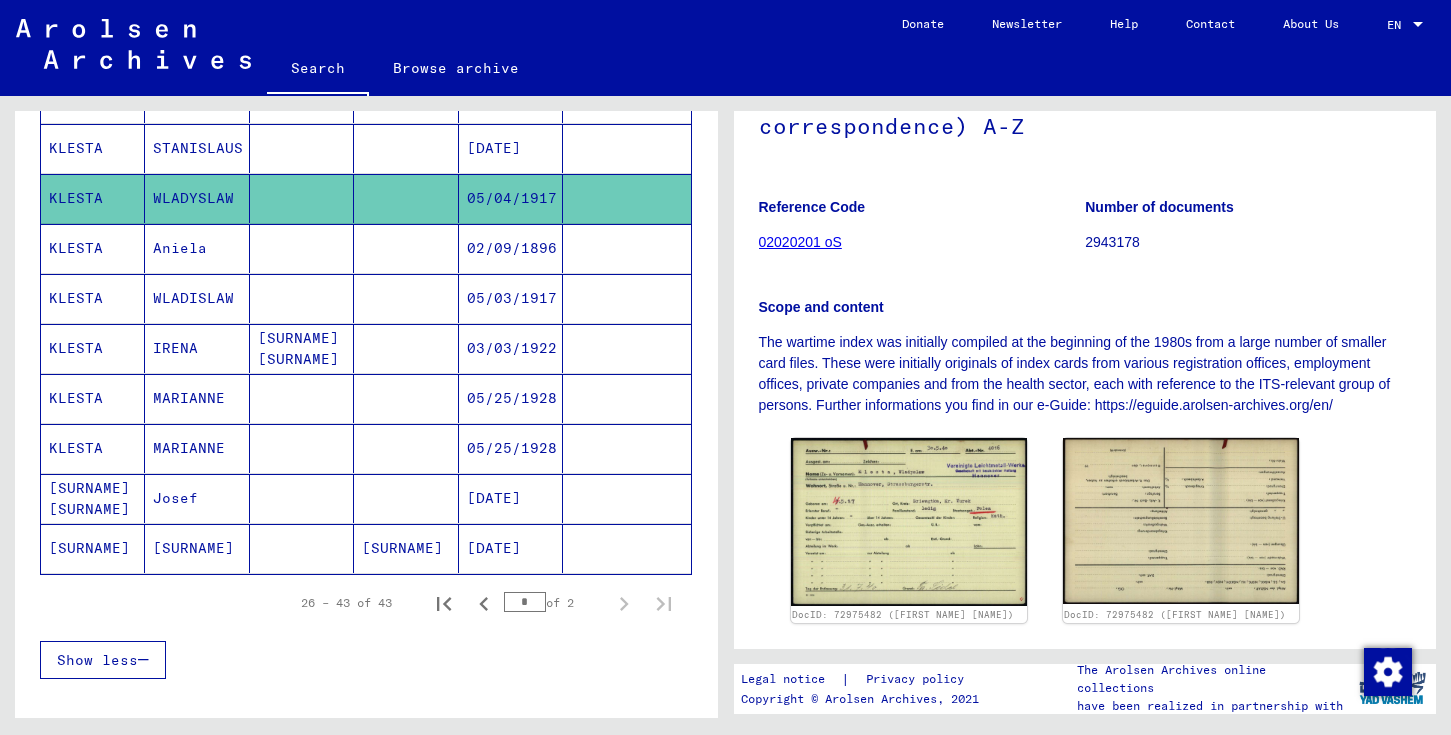 click on "KLESTA" at bounding box center [93, 398] 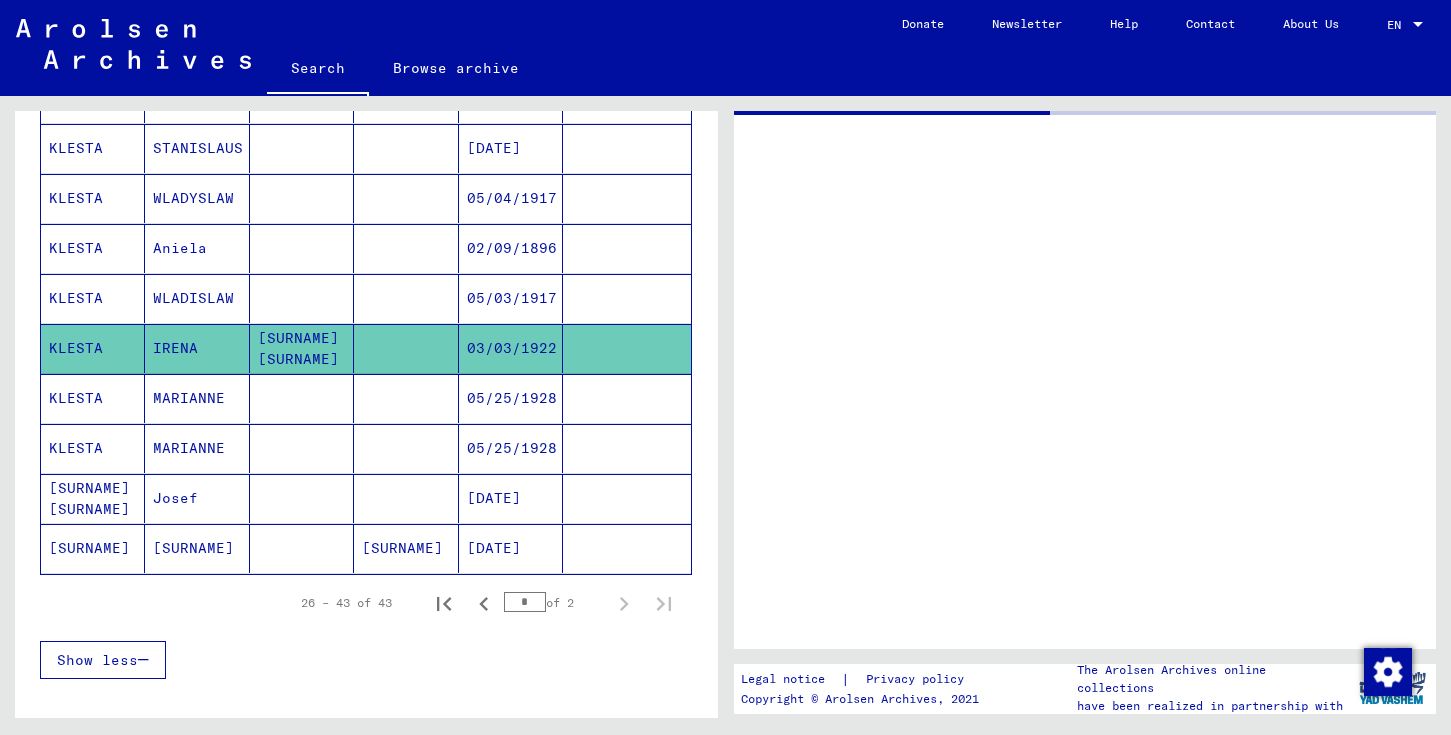 scroll, scrollTop: 0, scrollLeft: 0, axis: both 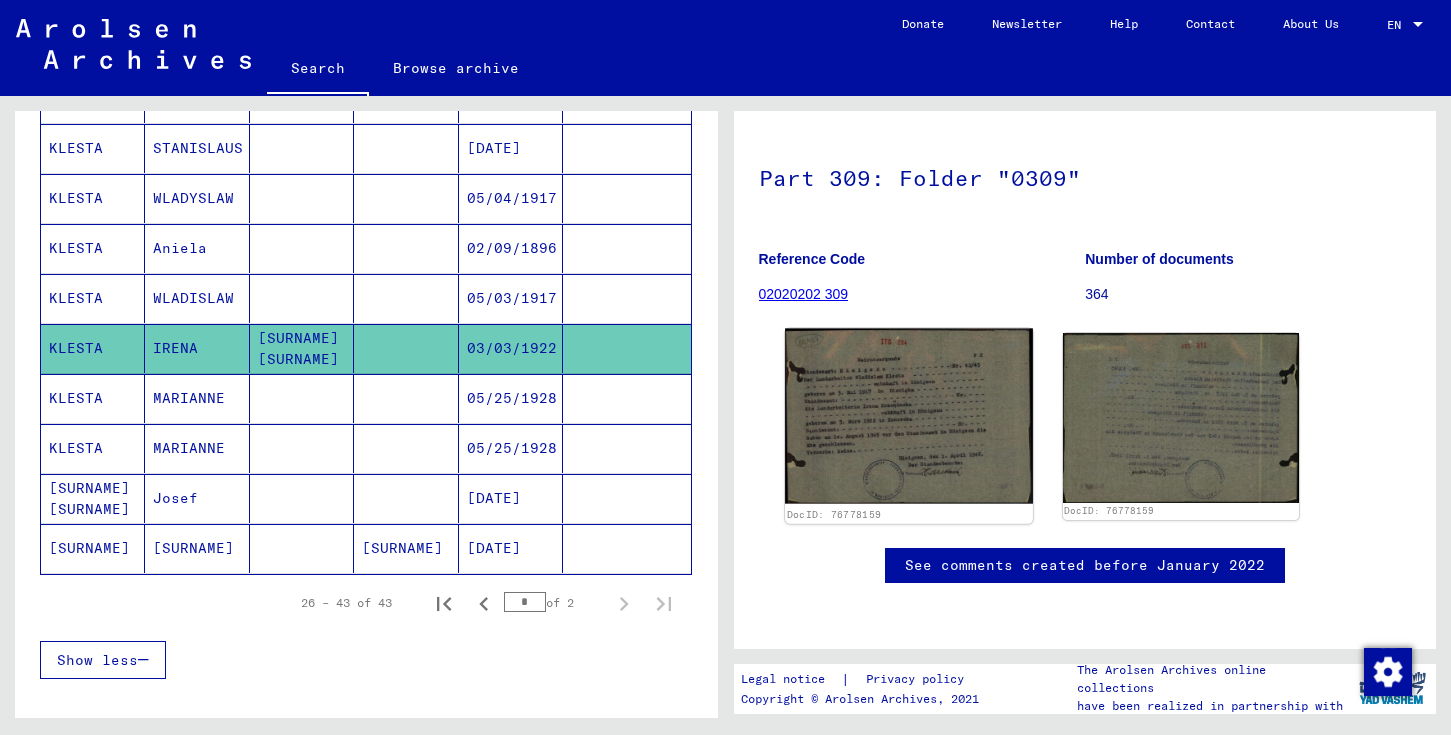 click 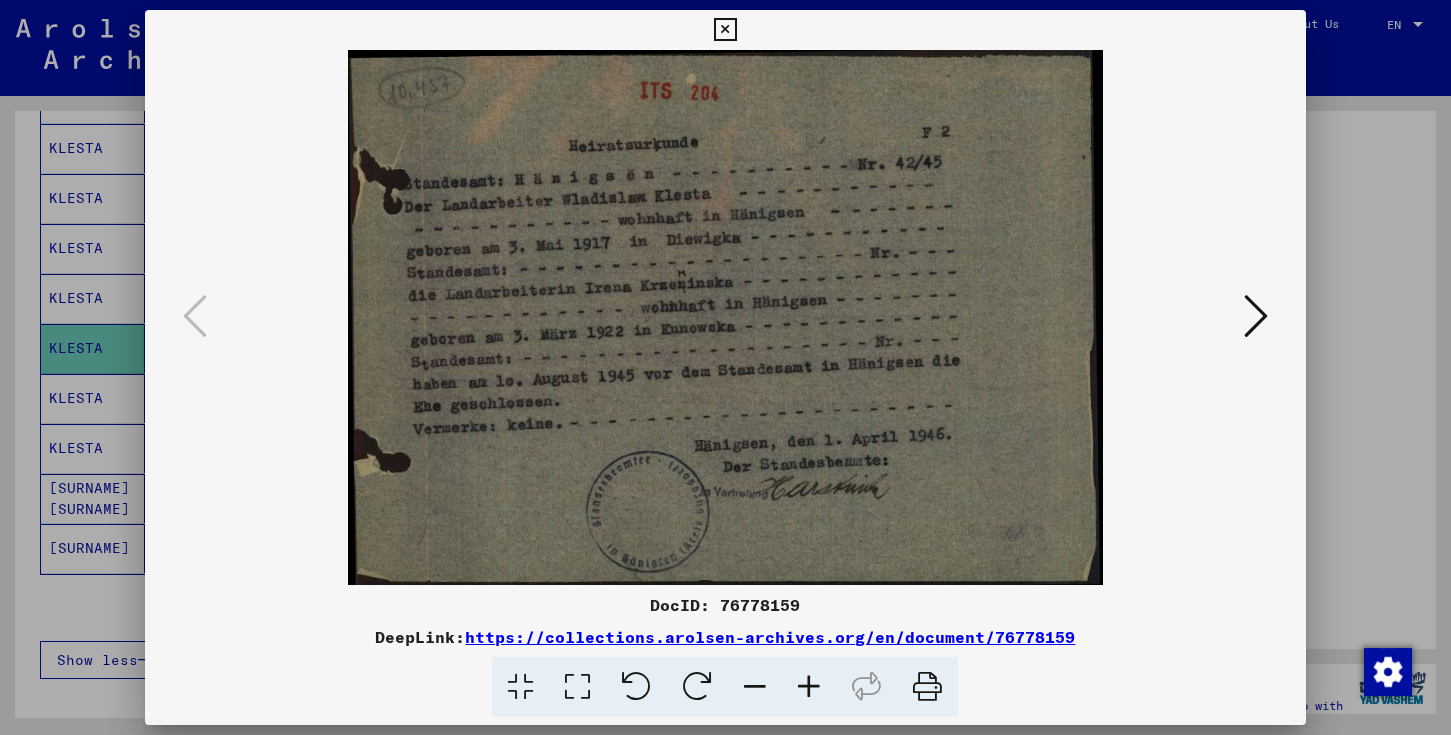 click at bounding box center [725, 367] 